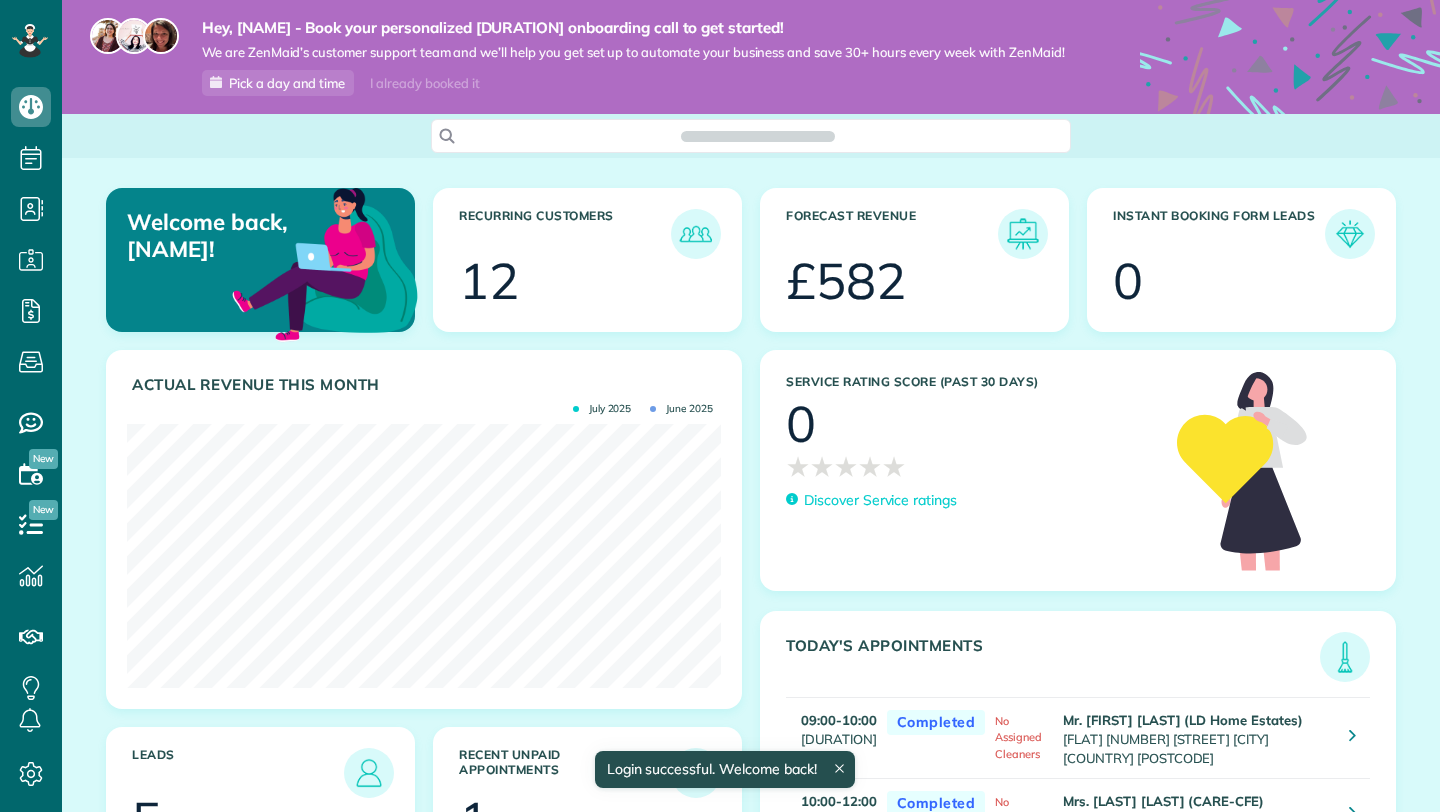 scroll, scrollTop: 0, scrollLeft: 0, axis: both 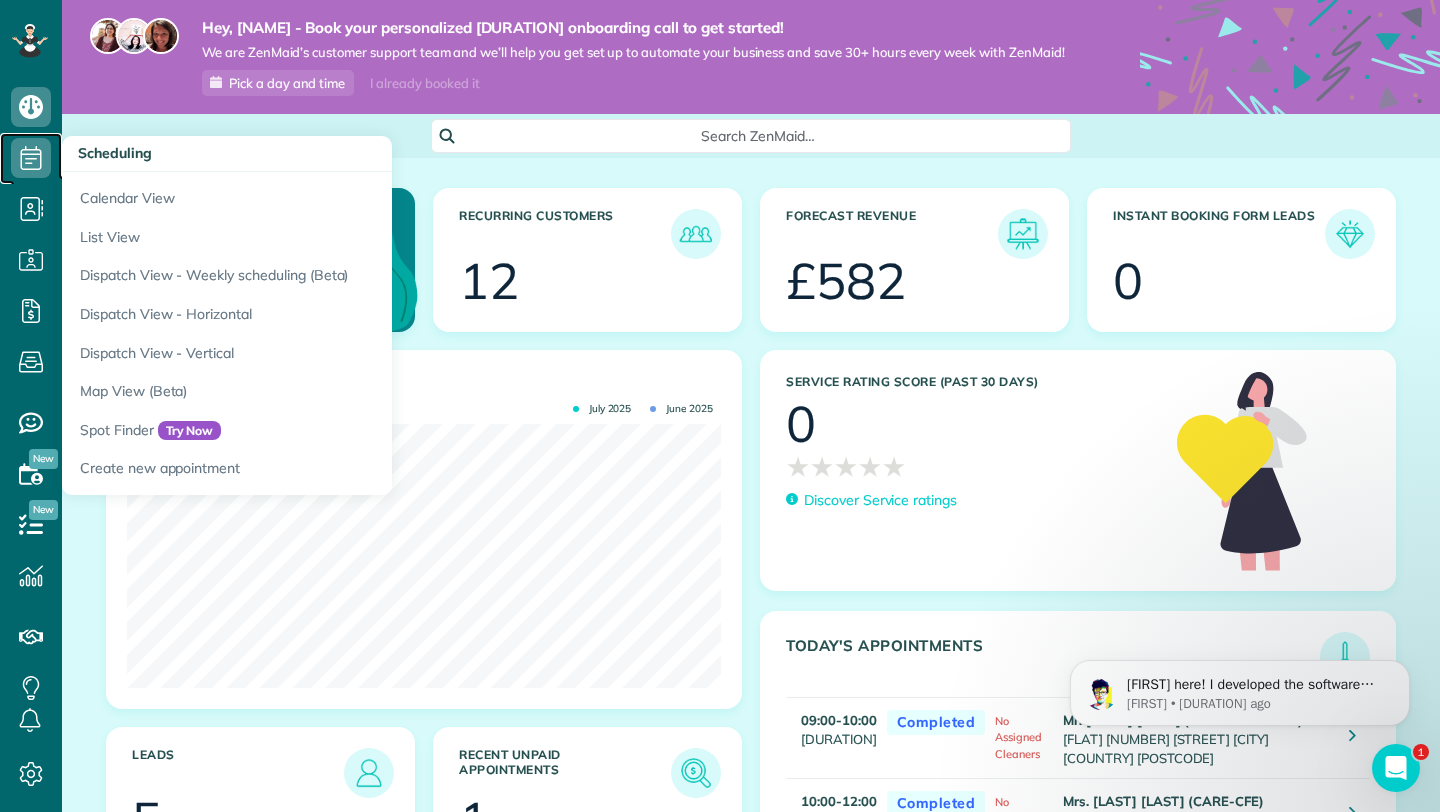 click on "Scheduling" at bounding box center [31, 178] 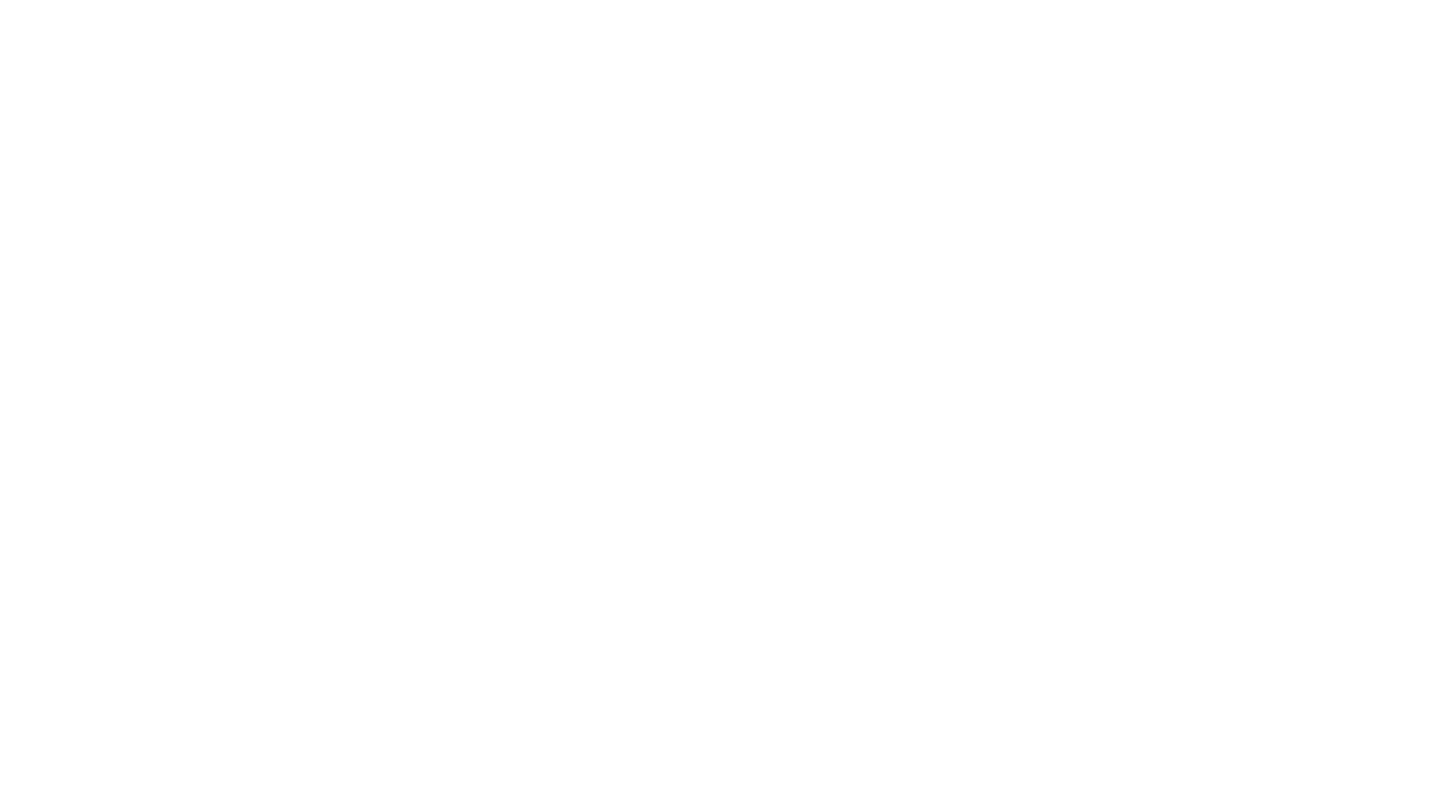 scroll, scrollTop: 0, scrollLeft: 0, axis: both 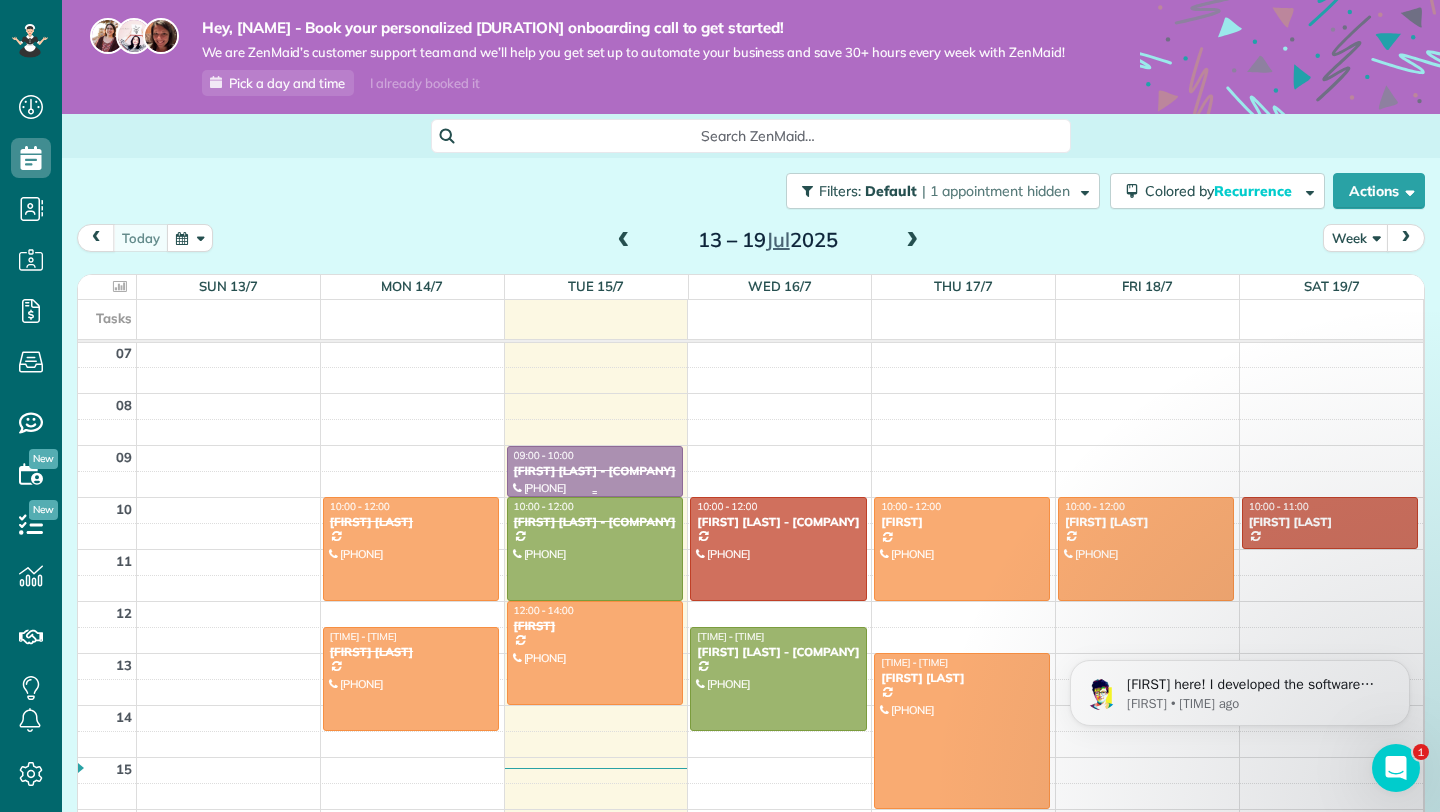 click on "[FIRST] [LAST] - [COMPANY]" at bounding box center (595, 471) 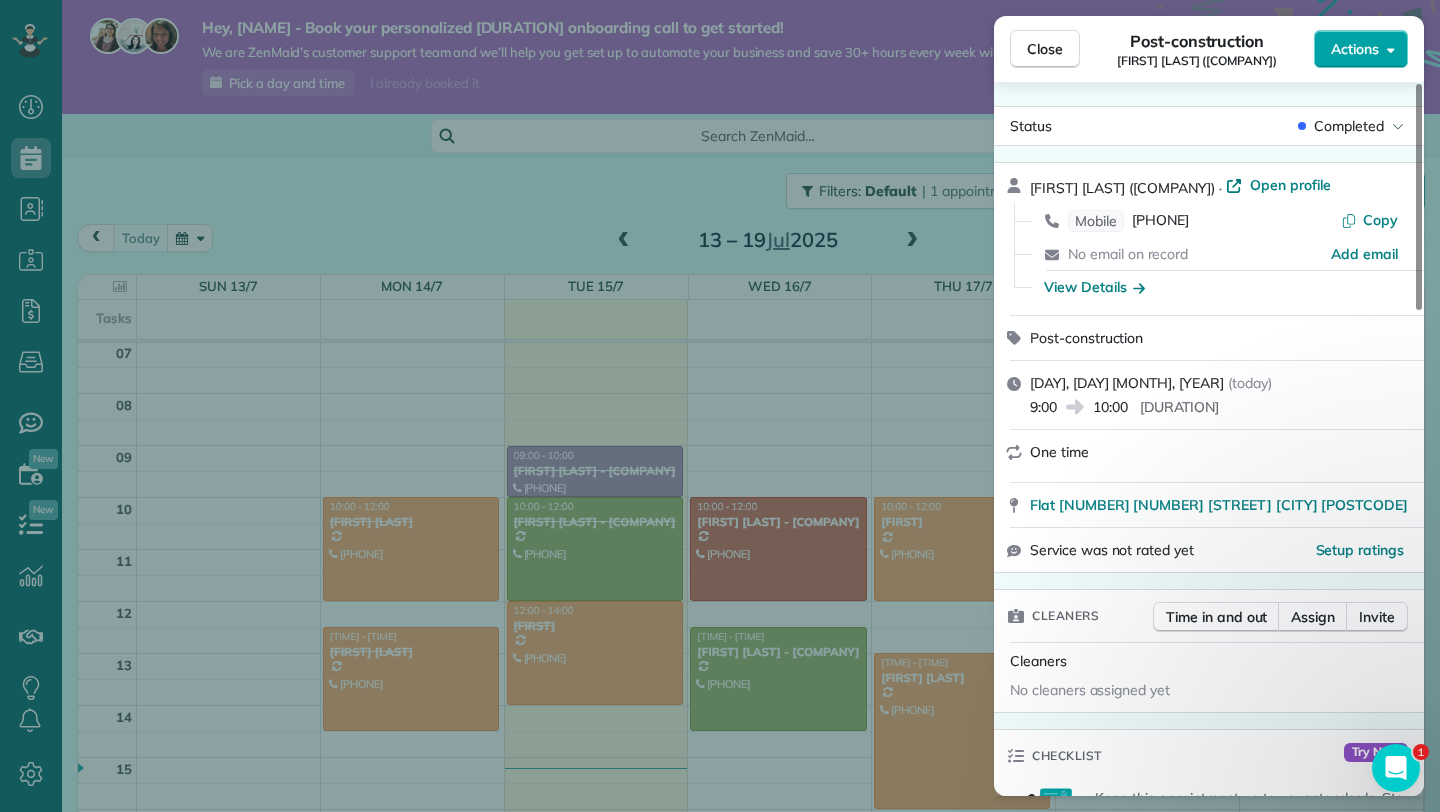 click on "Actions" at bounding box center [1355, 49] 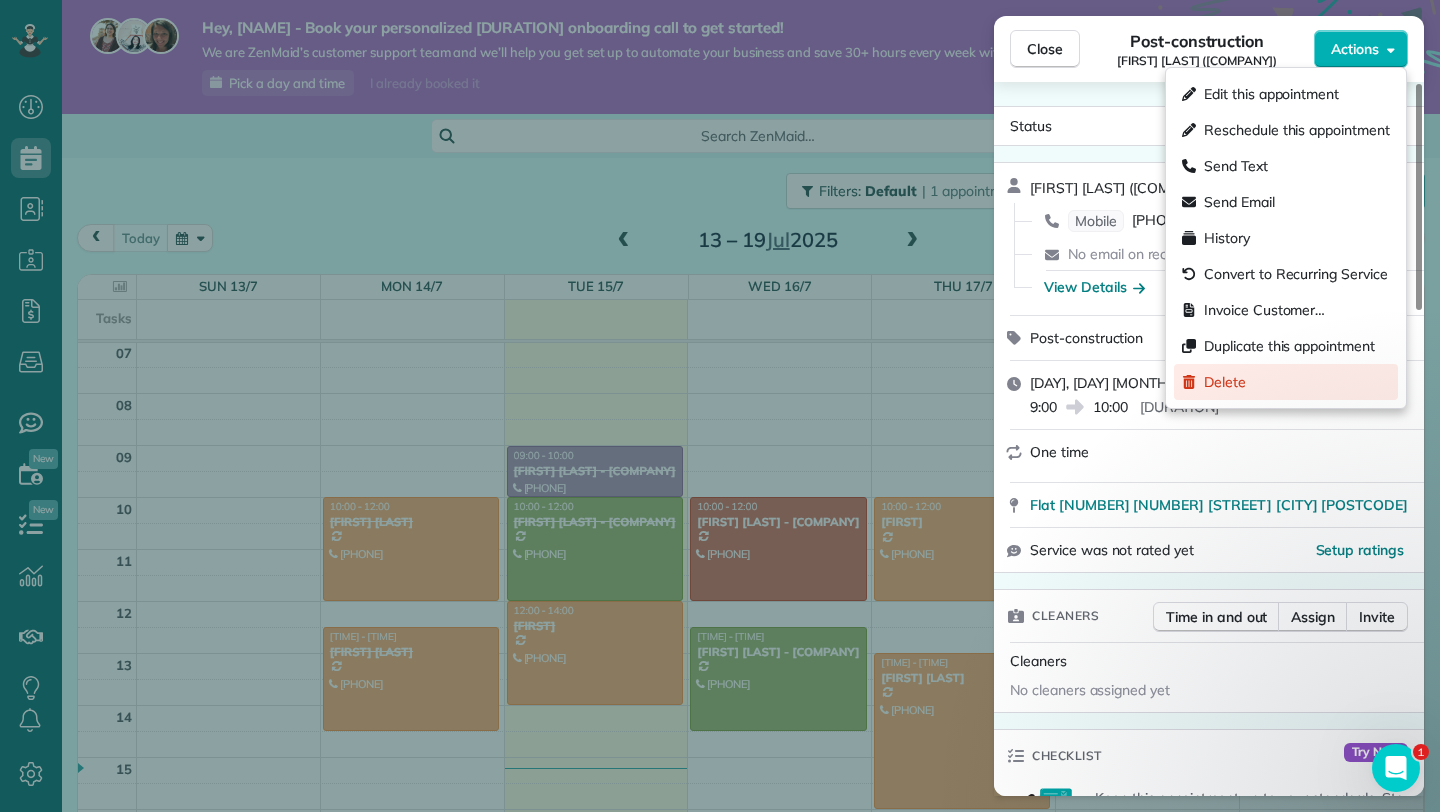 click on "Delete" at bounding box center (1225, 382) 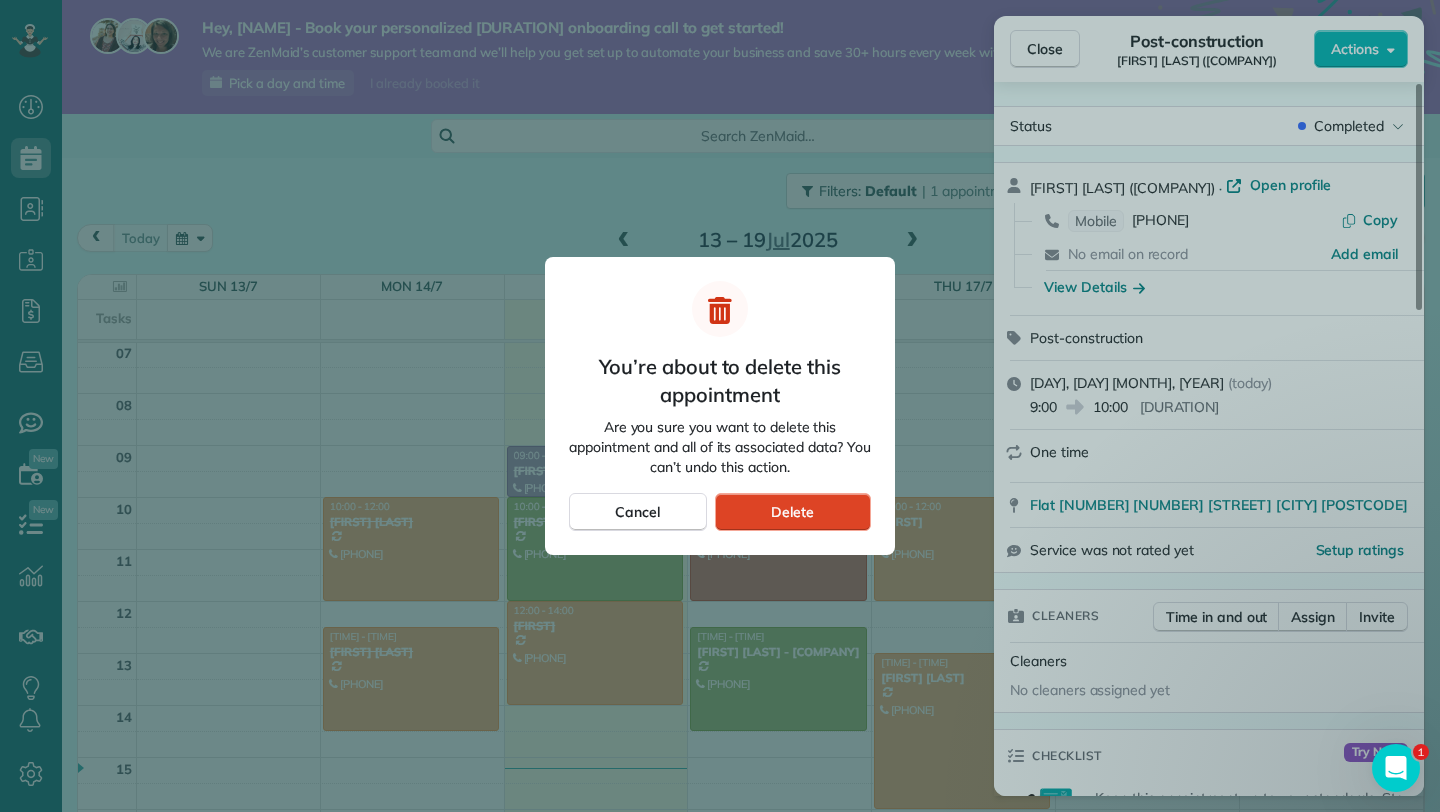 click on "Delete" at bounding box center [793, 512] 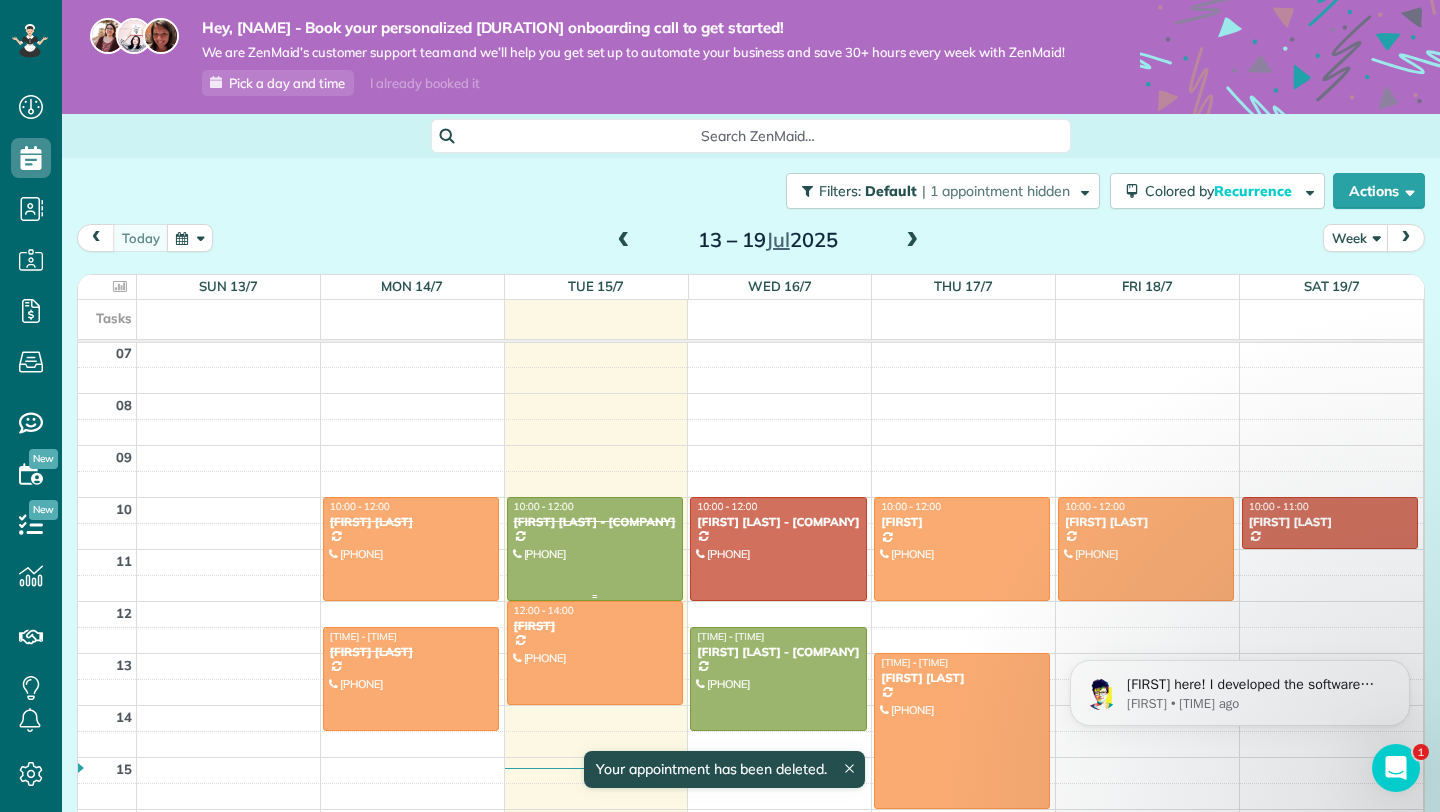 click at bounding box center (595, 549) 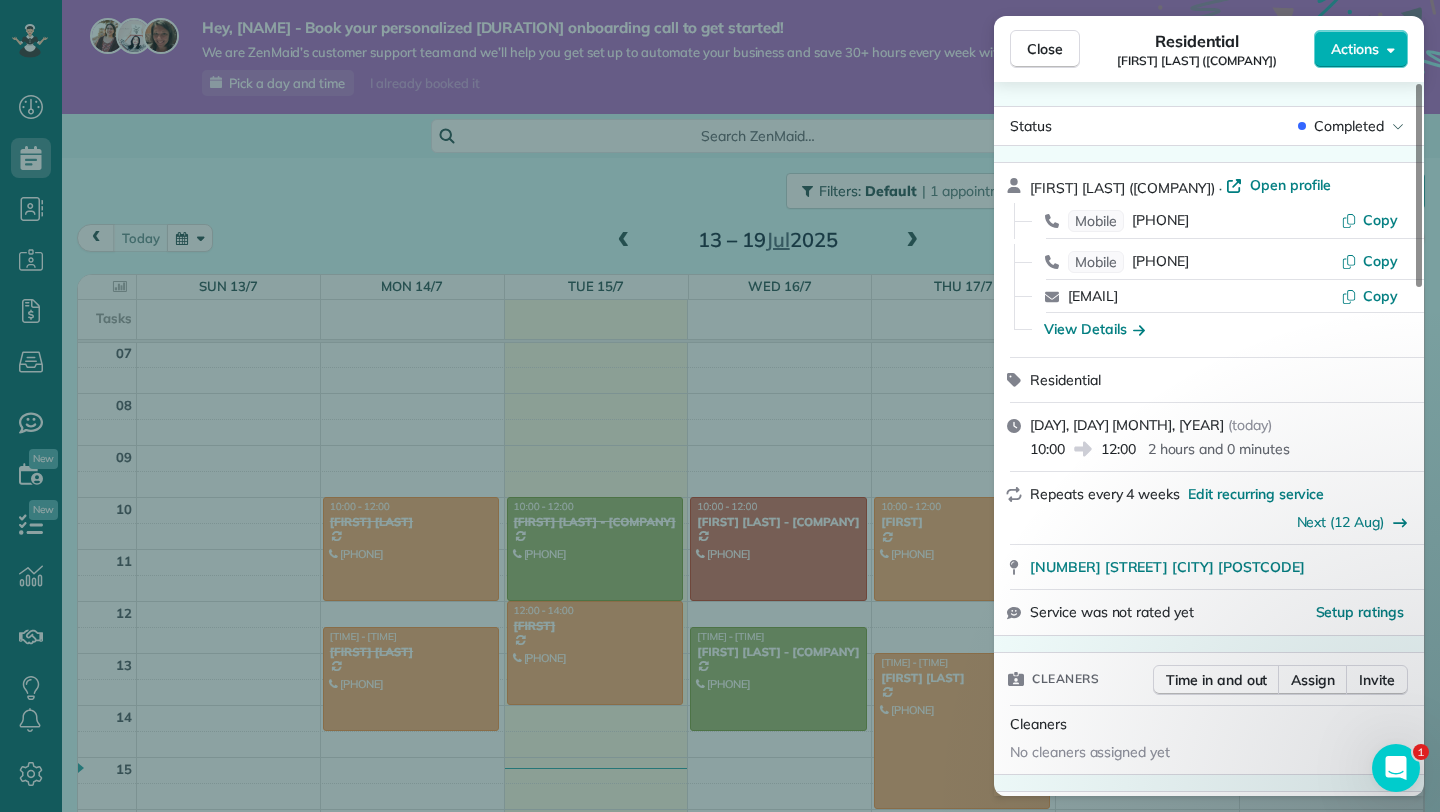 click on "Close Residential [NAME] ([COMPANY]) Actions Status Completed [NAME] ([COMPANY]) · Open profile Mobile [PHONE] Copy Mobile [PHONE] Copy [EMAIL] Copy View Details Residential [DAY], [DAY] [MONTH], [YEAR] ( today ) [TIME] [TIME] [DURATION] Repeats every [DURATION] Edit recurring service Next ([DAY] [MONTH]) [NUMBER] [STREET] [CITY] [POSTCODE] Service was not rated yet Setup ratings Cleaners Time in and out Assign Invite Cleaners No cleaners assigned yet Checklist Try Now Keep this appointment up to your standards. Stay on top of every detail, keep your cleaners organised, and your client happy. Assign a checklist Watch a [DURATION] demo Billing Billing actions Price £[PRICE] Overcharge £[PRICE] Discount £[PRICE] Coupon discount - Primary tax - Secondary tax - Total appointment price £[PRICE] Tips collected New feature! £[PRICE] Mark as paid Total including tip £[PRICE] Get paid online in no-time! Send an invoice and reward your cleaners with tips Charge customer credit card Reason for Skip -" at bounding box center [720, 406] 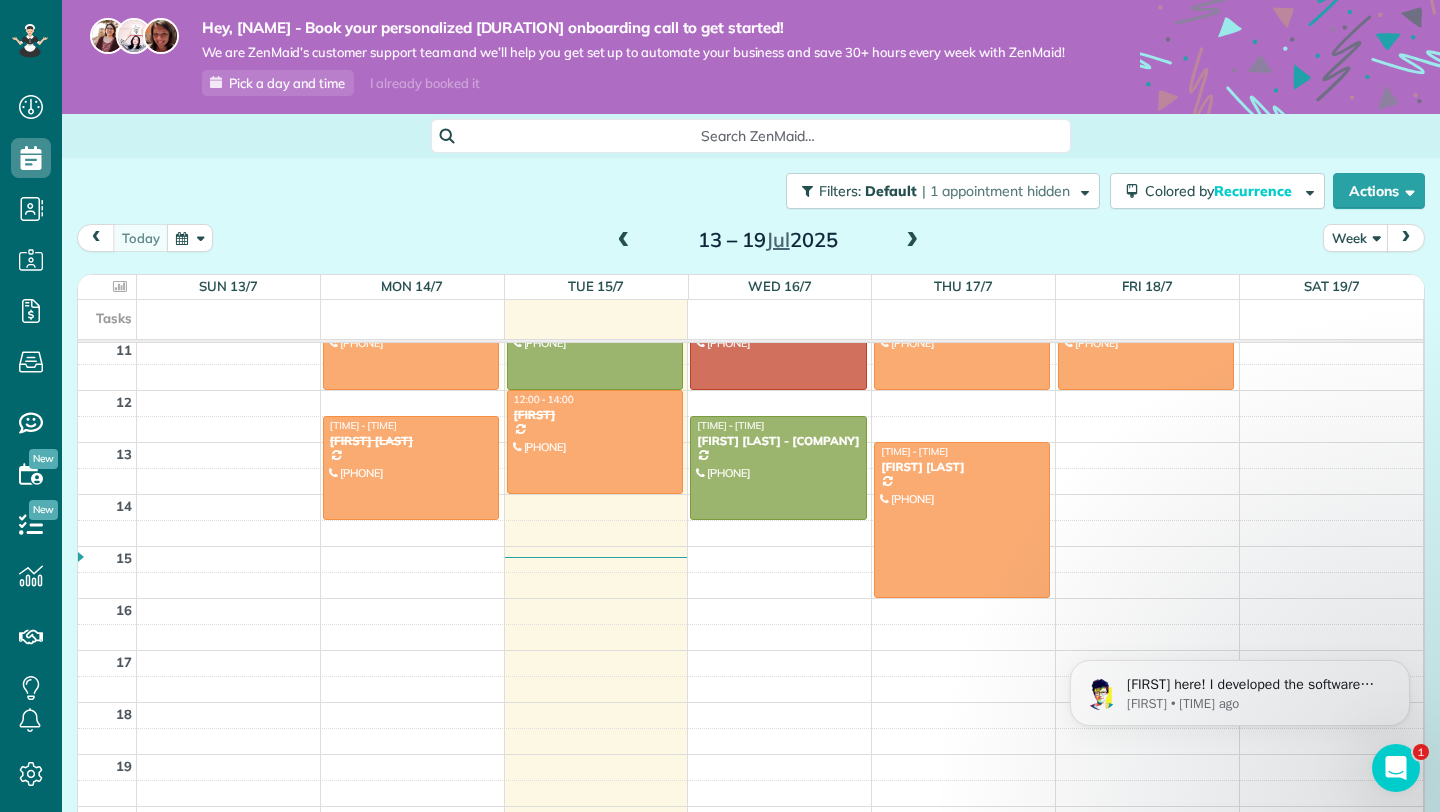 scroll, scrollTop: 637, scrollLeft: 0, axis: vertical 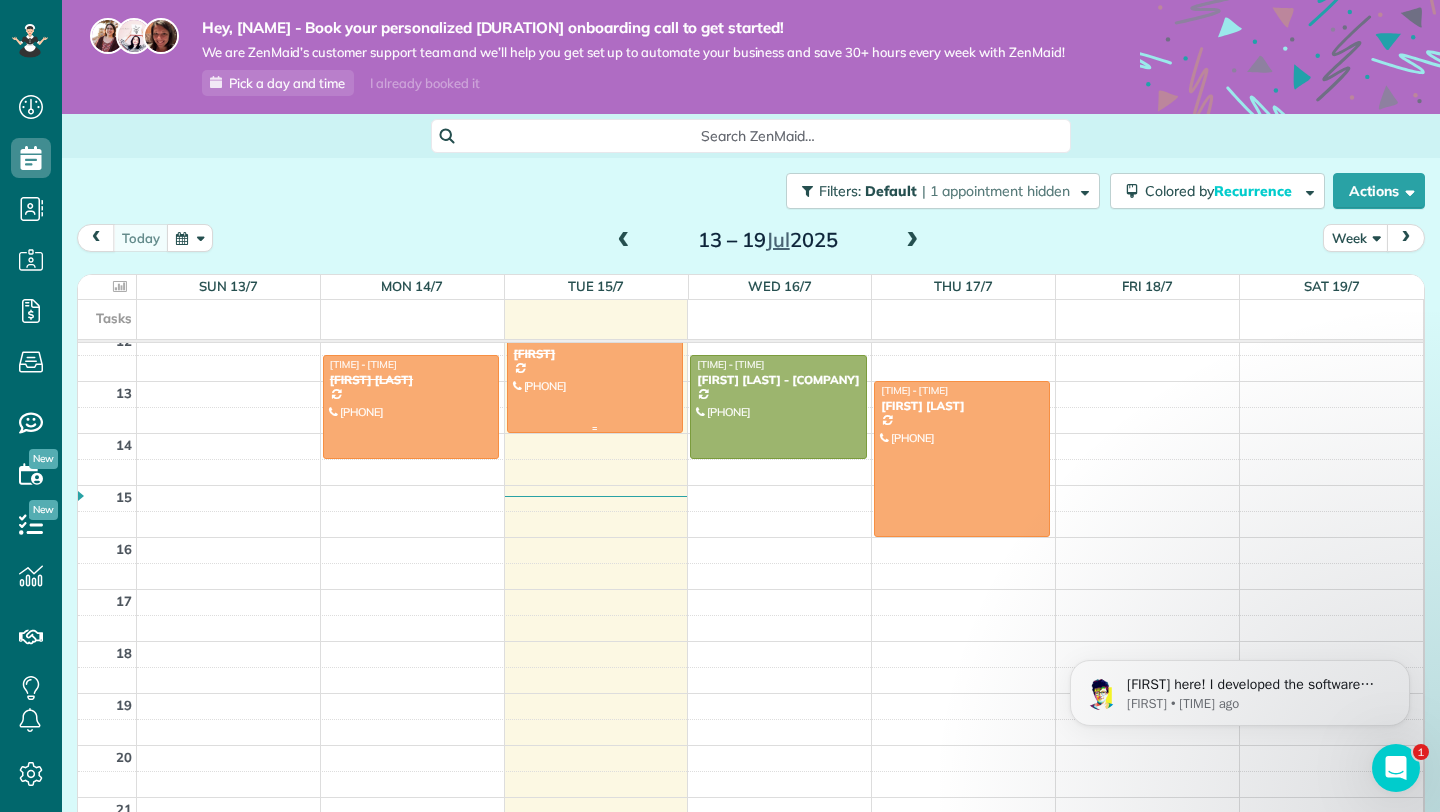 click at bounding box center [595, 381] 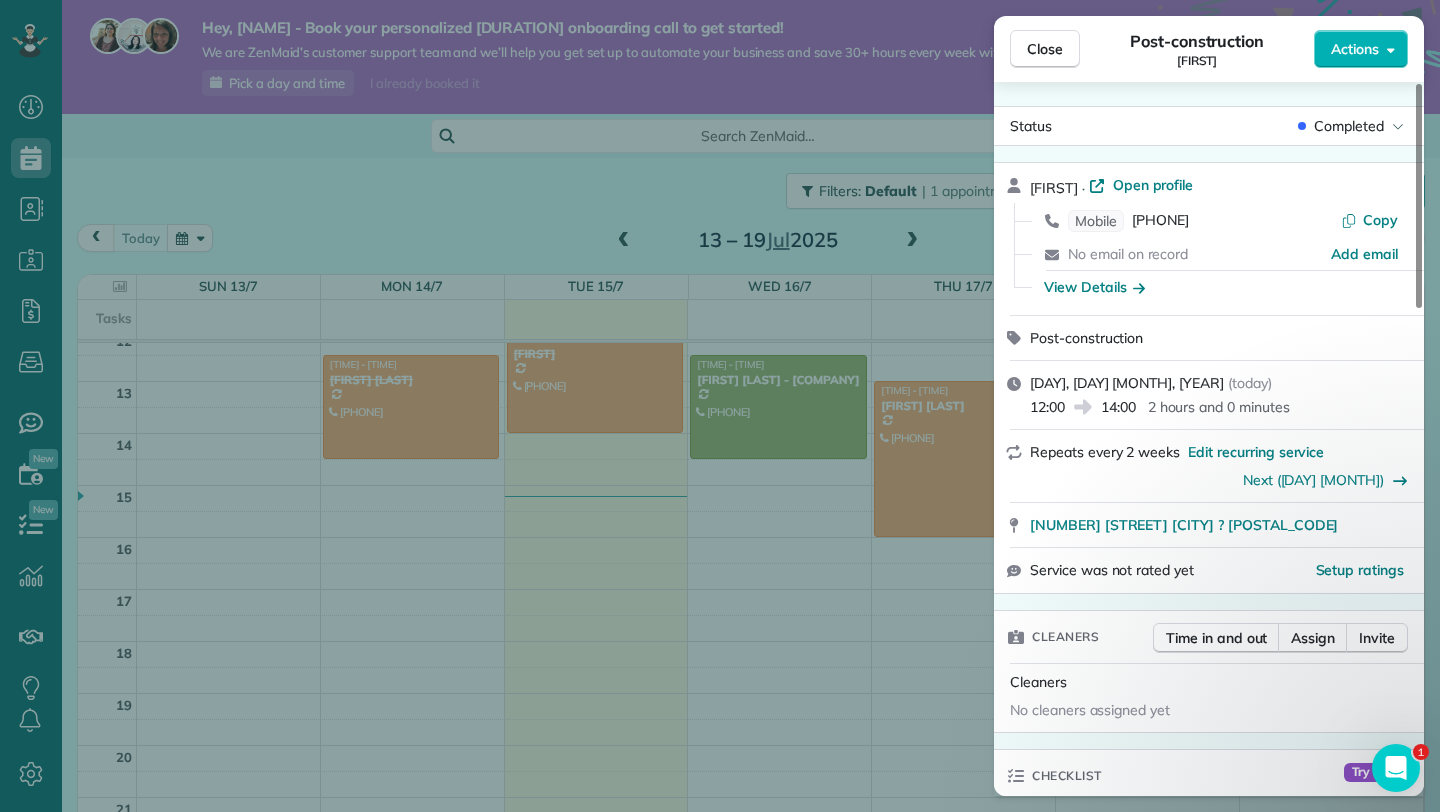 click on "Close Post-construction [FIRST] Actions Status Completed [FIRST] · Open profile Mobile [PHONE] Copy No email on record Add email View Details Post-construction [DAY], [DAY] [MONTH], [YEAR] ( today ) [TIME] [TIME] [DURATION] Repeats every [DURATION] Edit recurring service Next ([DAY] [MONTH]) [NUMBER] [STREET] [CITY] ? [POSTCODE] Service was not rated yet Setup ratings Cleaners Time in and out Assign Invite Cleaners No cleaners assigned yet Checklist Try Now Keep this appointment up to your standards. Stay on top of every detail, keep your cleaners organised, and your client happy. Assign a checklist Watch a [DURATION] demo Billing Billing actions Price £[PRICE] Overcharge £[PRICE] Discount £[PRICE] Coupon discount - Primary tax - Secondary tax - Total appointment price £[PRICE] Tips collected New feature! £[PRICE] Mark as paid Total including tip £[PRICE] Get paid online in no-time! Send an invoice and reward your cleaners with tips Charge customer credit card Appointment custom fields No custom fields to display Work items [NUMBER] [NUMBER]" at bounding box center (720, 406) 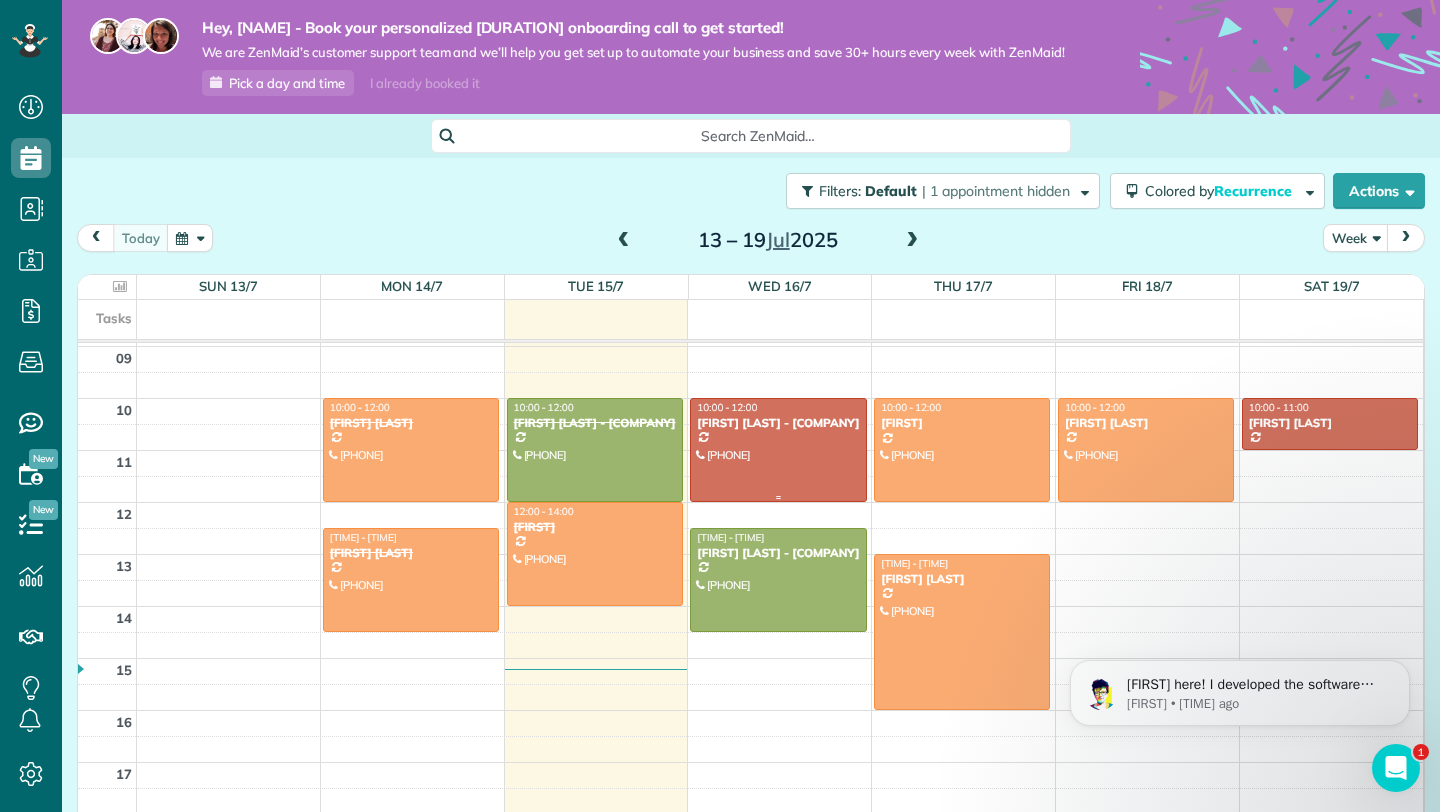 scroll, scrollTop: 468, scrollLeft: 0, axis: vertical 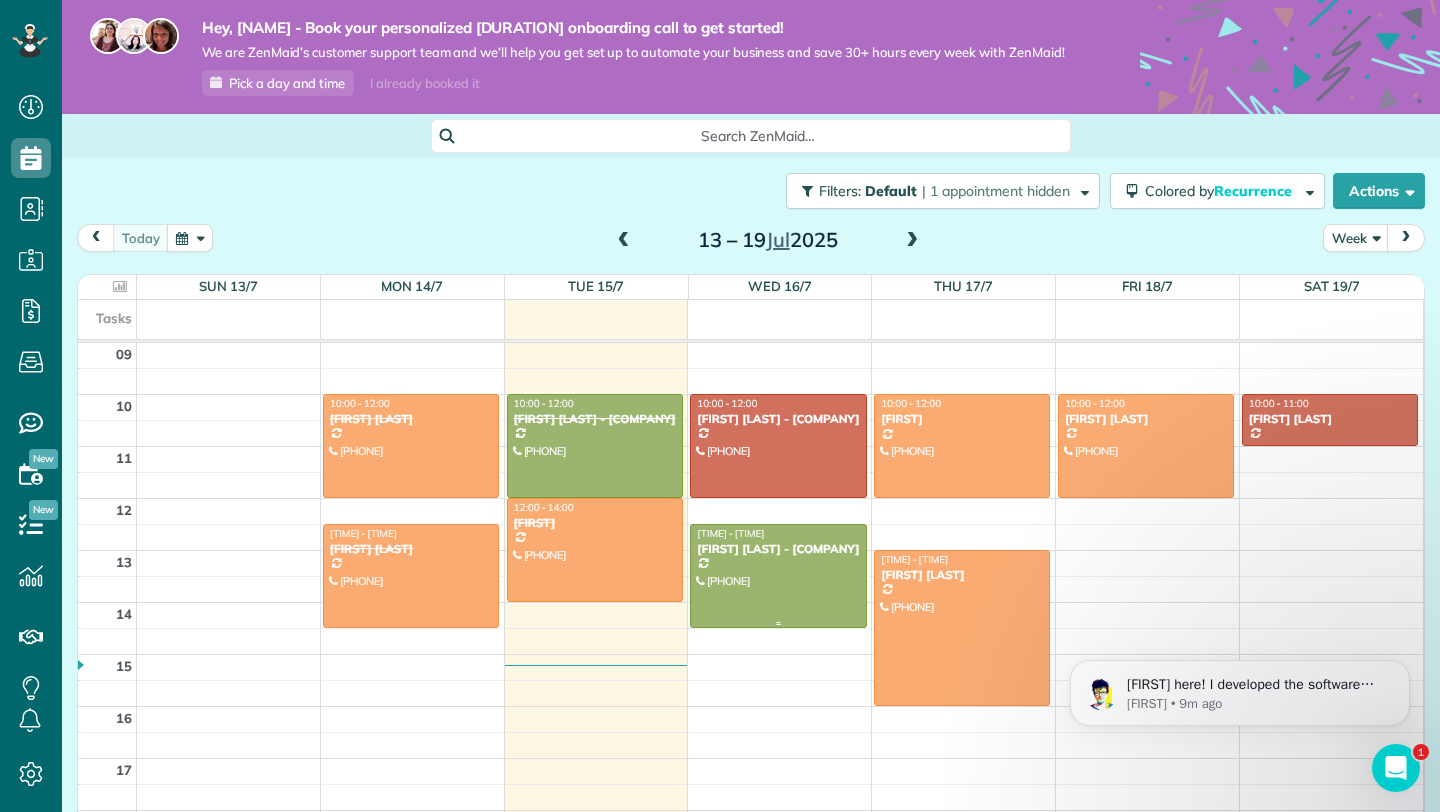 click at bounding box center (778, 576) 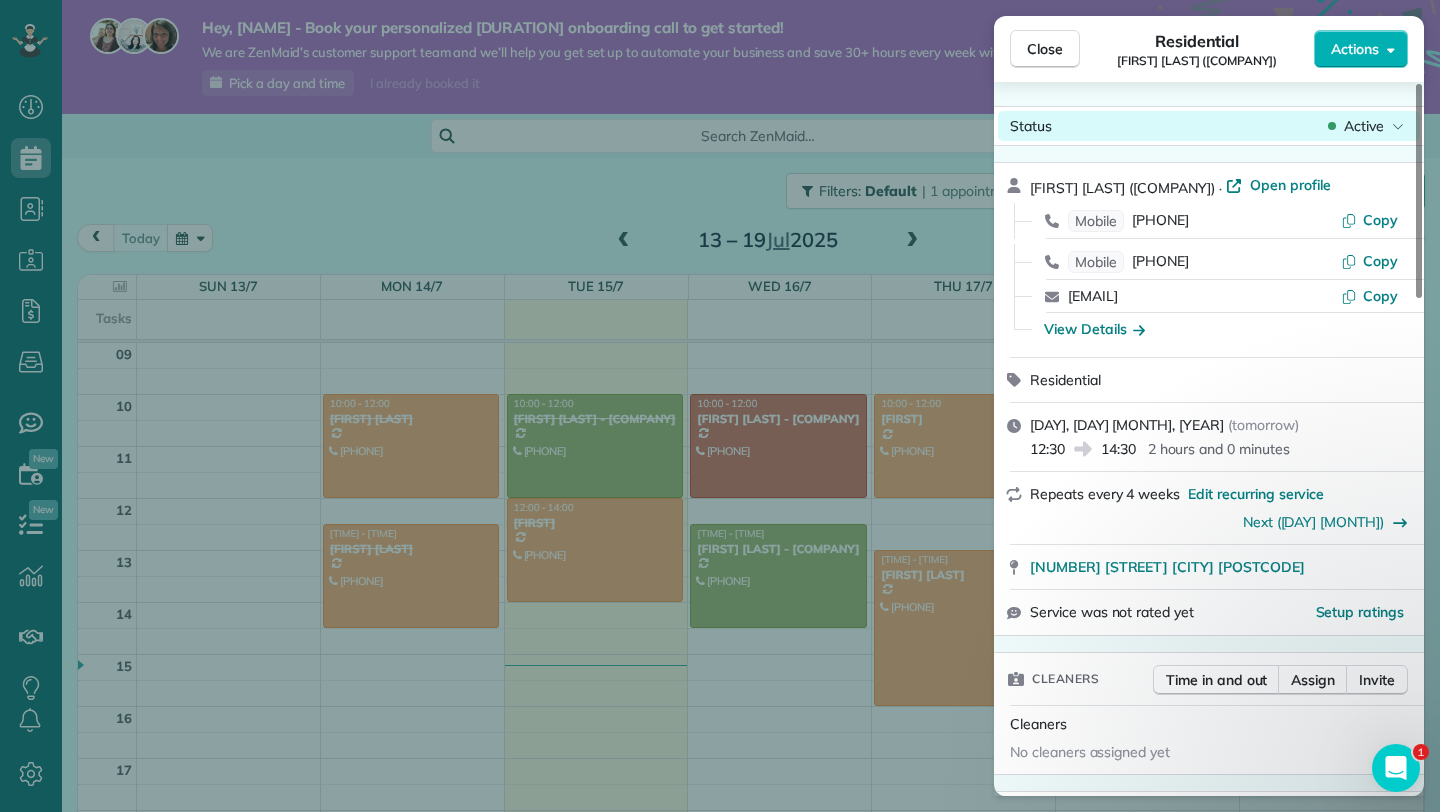click on "Active" at bounding box center [1366, 126] 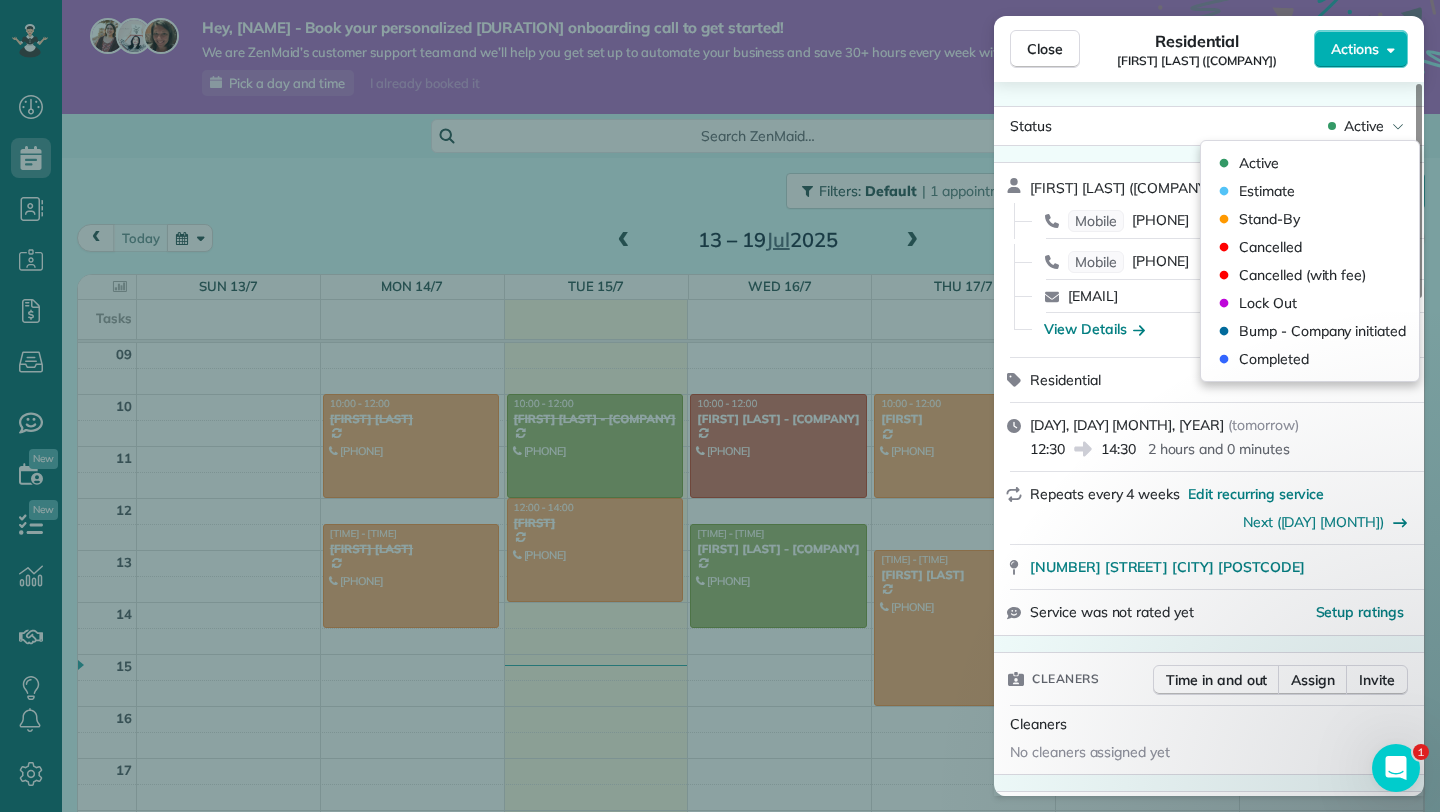 click on "Close Residential [NAME] ([COMPANY]) Actions Status Active [NAME] ([COMPANY]) · Open profile Mobile [PHONE] Copy Mobile [PHONE] Copy [EMAIL] Copy View Details Residential [DAY], [DAY] [MONTH], [YEAR] ( tomorrow ) [TIME] [TIME] [DURATION] Repeats every [DURATION] Edit recurring service Next ([DAY] [MONTH]) [NUMBER] [STREET] [CITY] [POSTCODE] Service was not rated yet Setup ratings Cleaners Time in and out Assign Invite Cleaners No cleaners assigned yet Checklist Try Now Keep this appointment up to your standards. Stay on top of every detail, keep your cleaners organised, and your client happy. Assign a checklist Watch a [DURATION] demo Billing Billing actions Price £[PRICE] Overcharge £[PRICE] Discount £[PRICE] Coupon discount - Primary tax - Secondary tax - Total appointment price £[PRICE] Tips collected New feature! £[PRICE] Mark as paid Total including tip £[PRICE] Get paid online in no-time! Send an invoice and reward your cleaners with tips Charge customer credit card Reason for Skip" at bounding box center (720, 406) 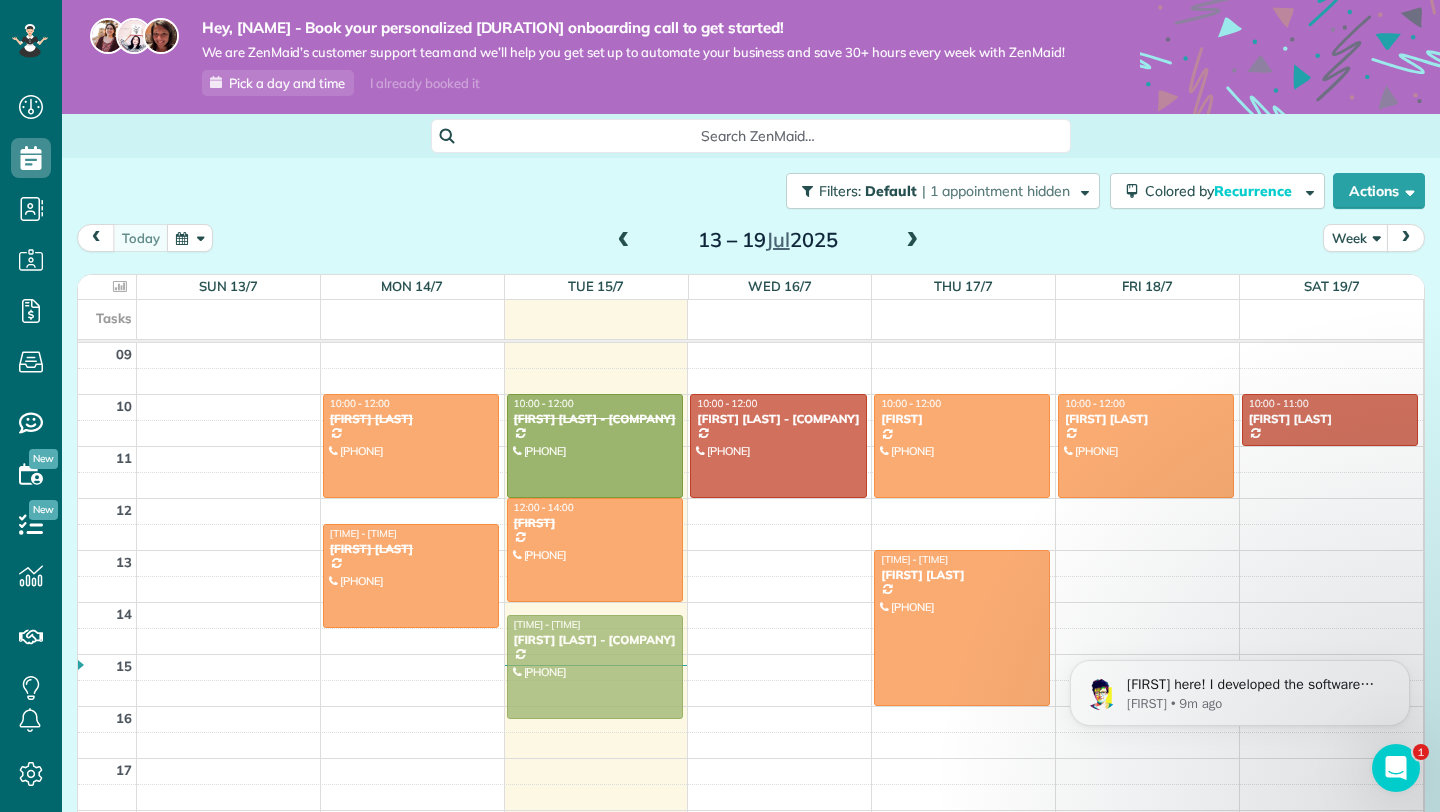 drag, startPoint x: 788, startPoint y: 558, endPoint x: 617, endPoint y: 644, distance: 191.40794 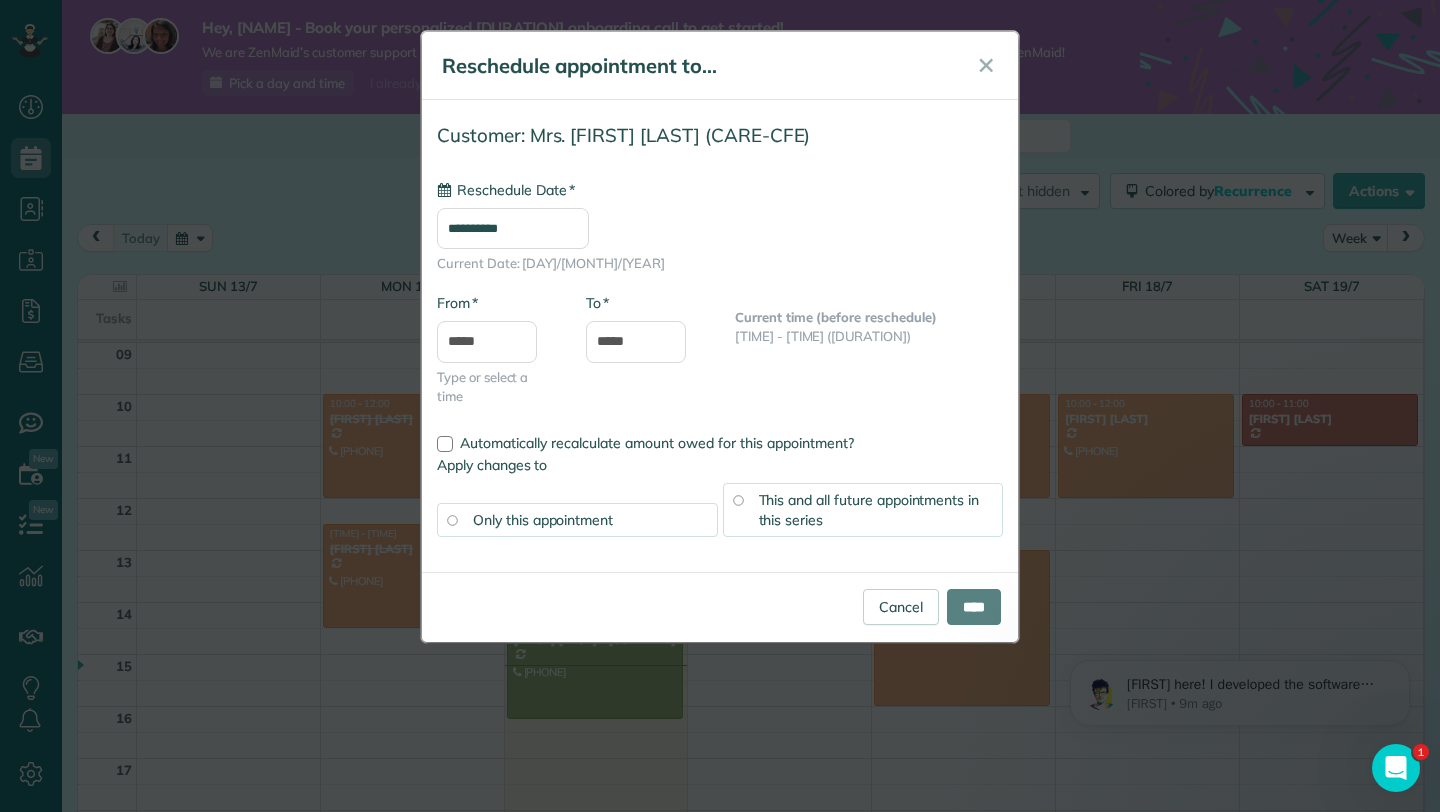 type on "**********" 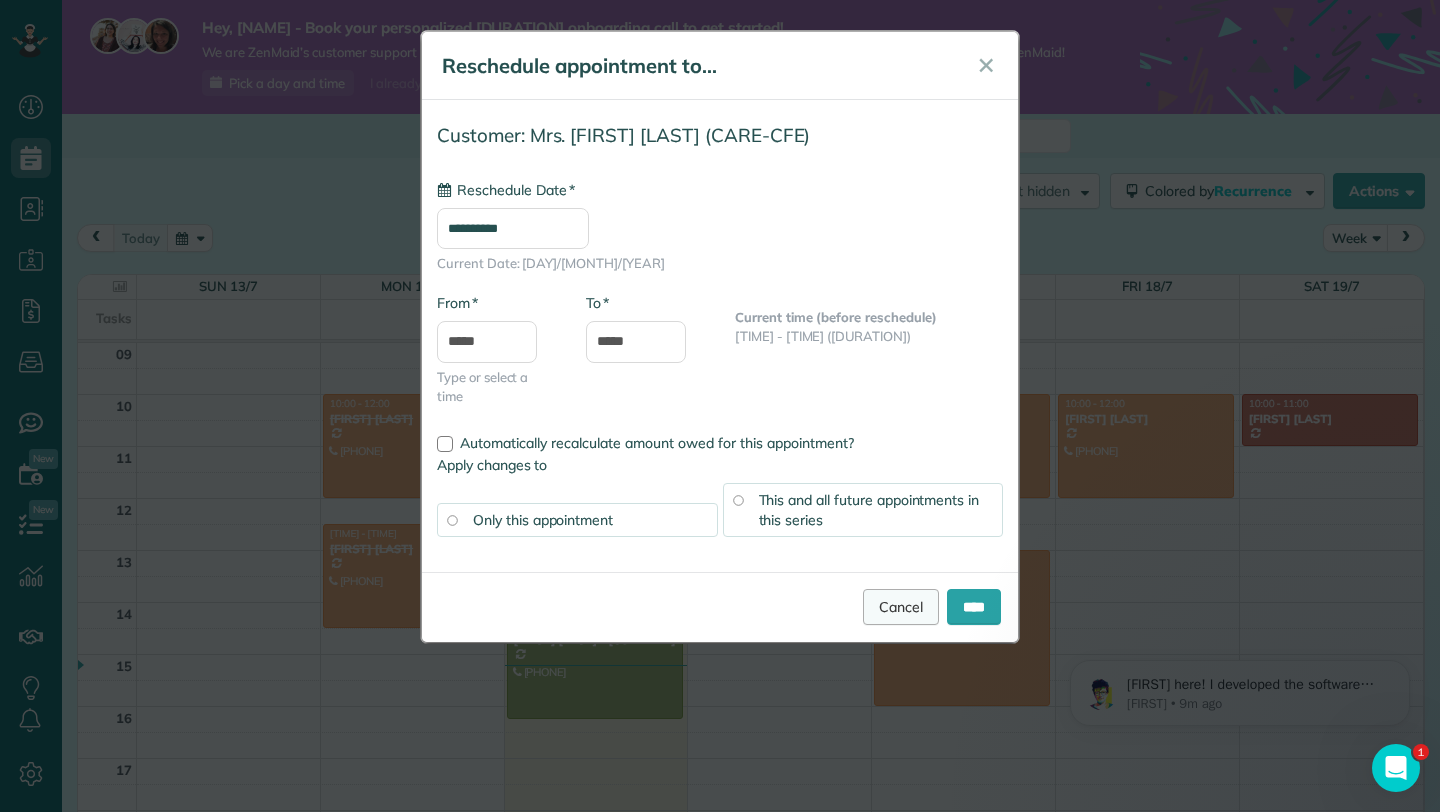 click on "Cancel" at bounding box center (901, 607) 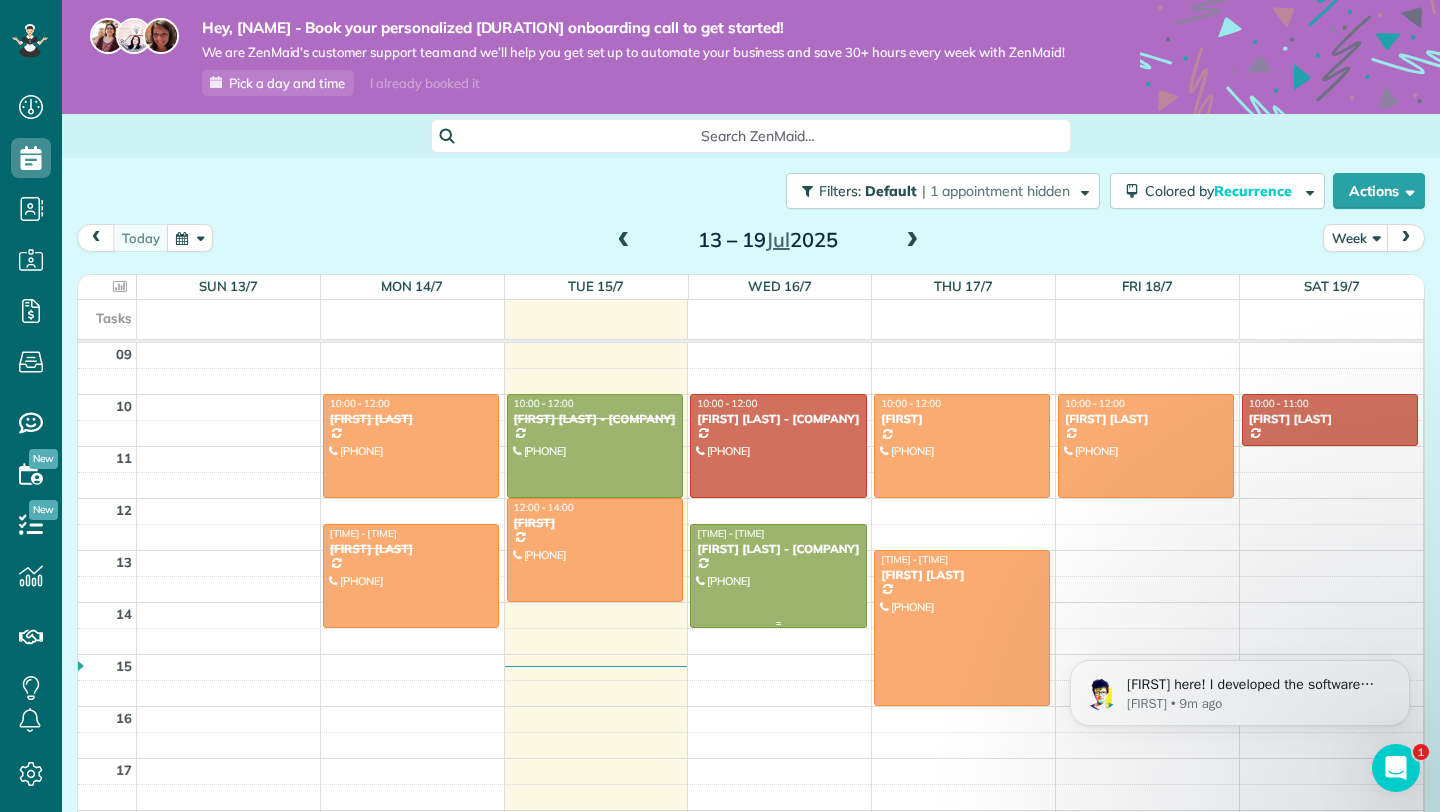 click at bounding box center [778, 576] 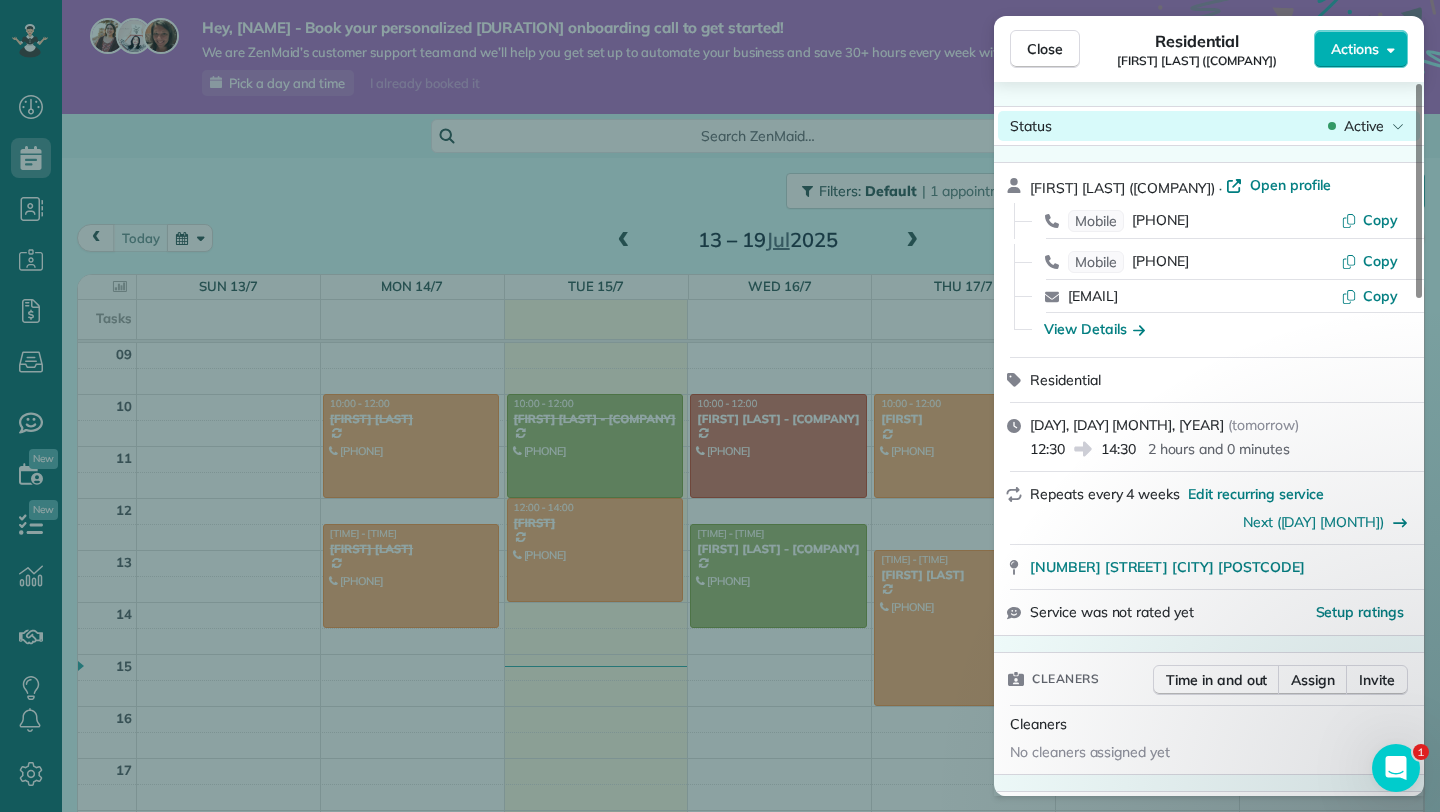 click on "Active" at bounding box center [1366, 126] 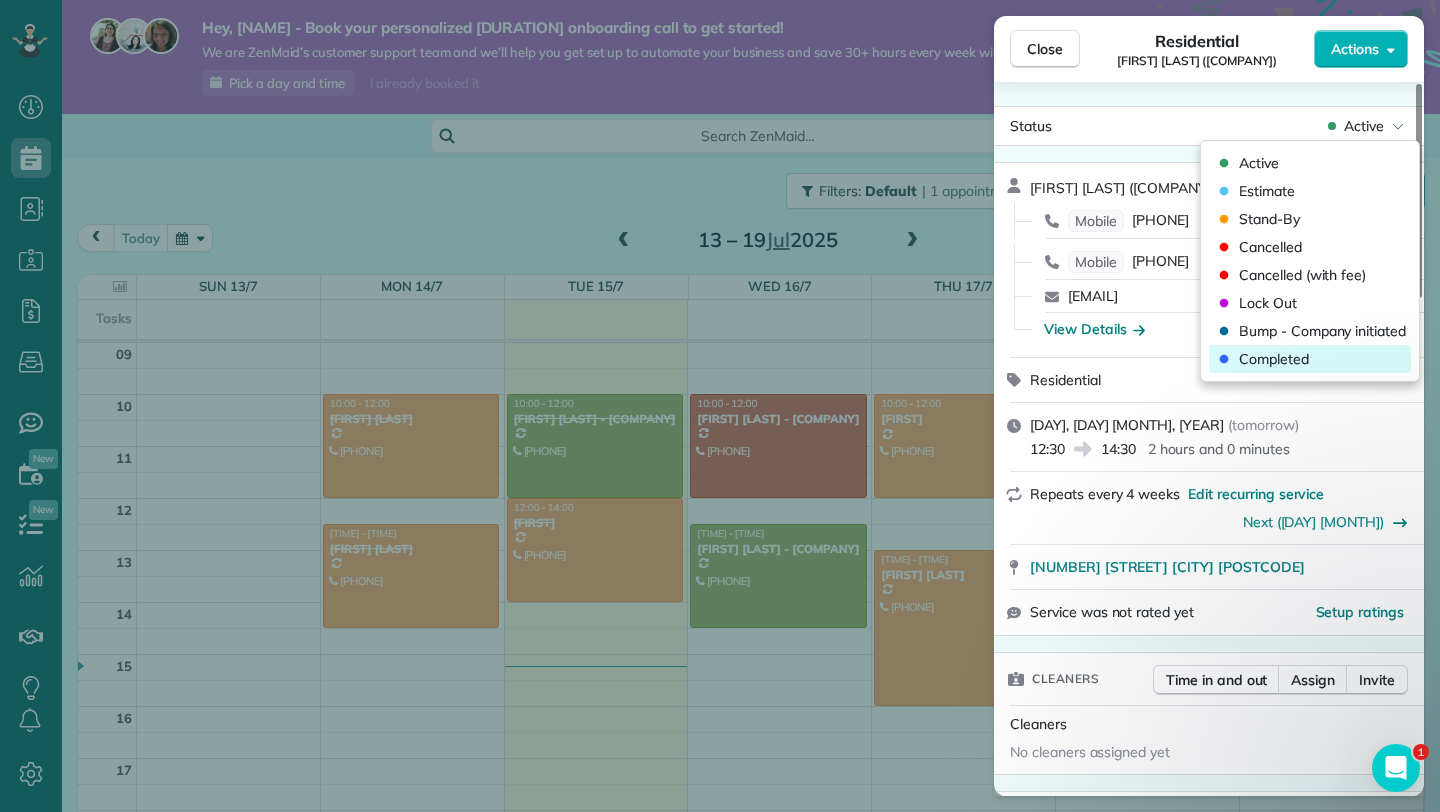 click on "Completed" at bounding box center [1310, 359] 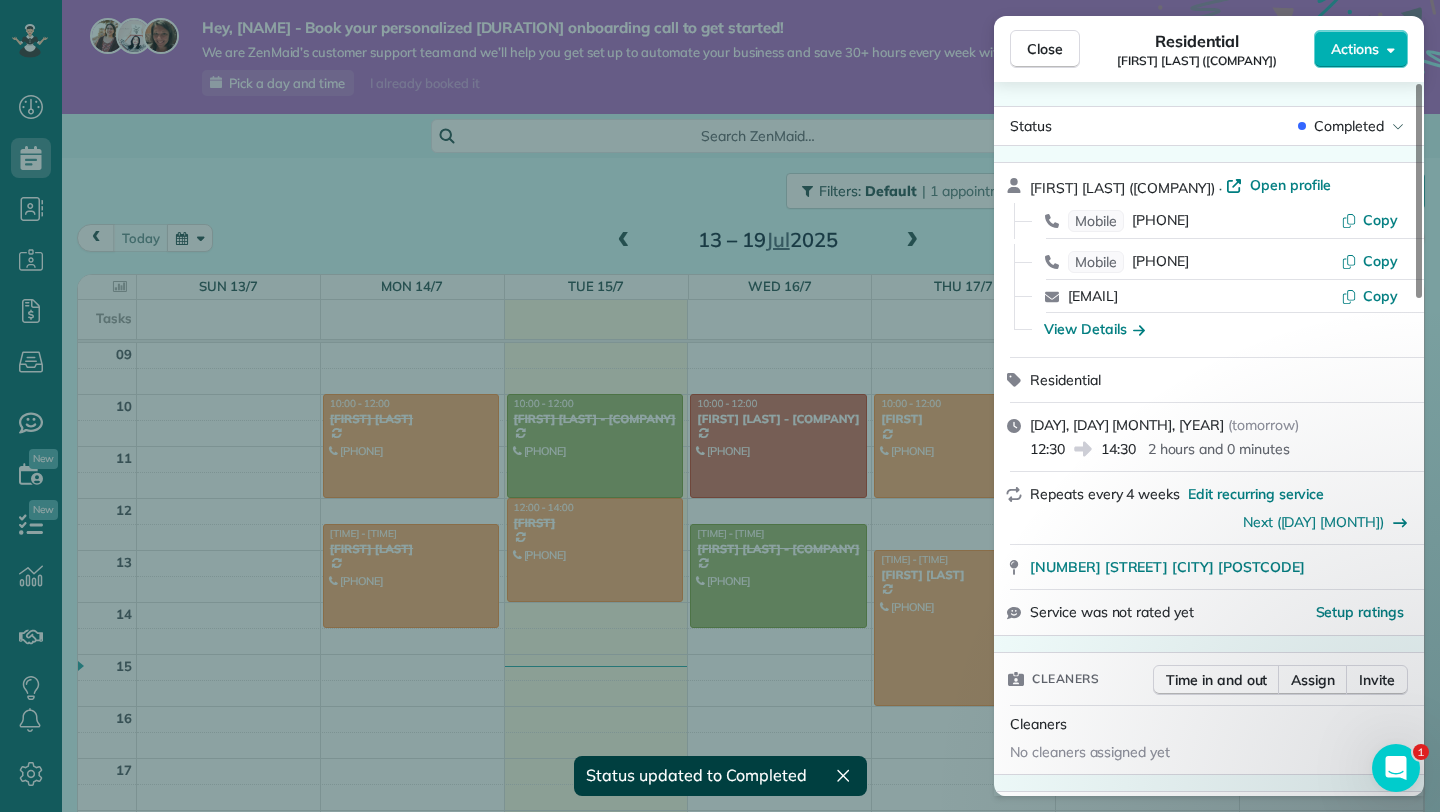 click on "Close Residential [FIRST] [LAST] (CARE-CFE) Actions Status Completed [FIRST] [LAST] (CARE-CFE) · Open profile Mobile [PHONE] Copy Mobile [PHONE] Copy [EMAIL] Copy View Details Residential Wednesday, 16 July, 2025 ( tomorrow ) 12:30 14:30 2 hours and 0 minutes Repeats every 4 weeks Edit recurring service Next (13 Aug) [NUMBER] [STREET] [CITY] [COUNTRY] [POSTAL_CODE] Service was not rated yet Setup ratings Cleaners Time in and out Assign Invite Cleaners No cleaners assigned yet Checklist Try Now Keep this appointment up to your standards. Stay on top of every detail, keep your cleaners organised, and your client happy. Assign a checklist Watch a 5 min demo Billing Billing actions Price £0.00 Overcharge £0.00 Discount £0.00 Coupon discount - Primary tax - Secondary tax - Total appointment price £0.00 Tips collected New feature! £0.00 Mark as paid Total including tip £0.00 Get paid online in no-time! Send an invoice and reward your cleaners with tips Charge customer credit card - Pay Method" at bounding box center (720, 406) 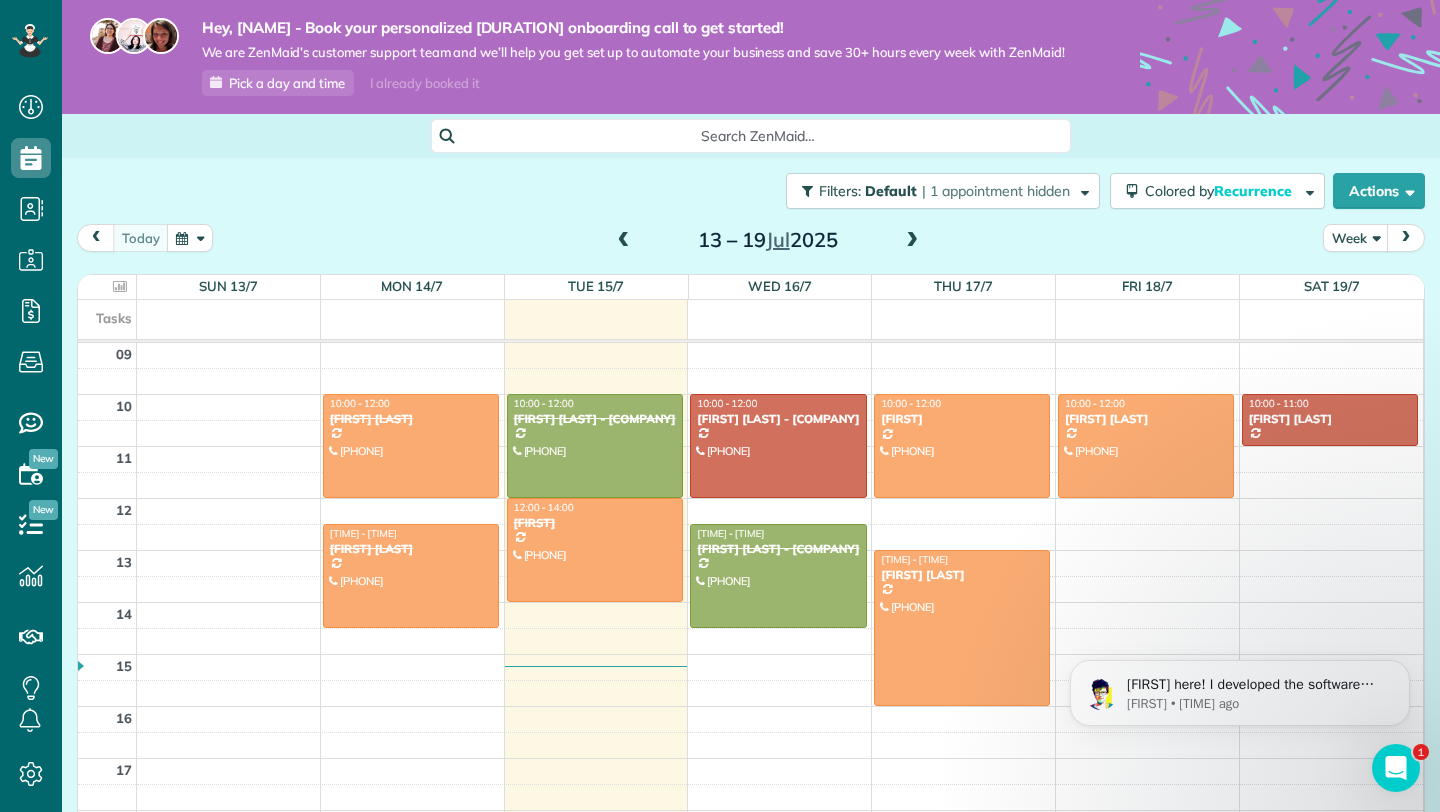 click at bounding box center [912, 241] 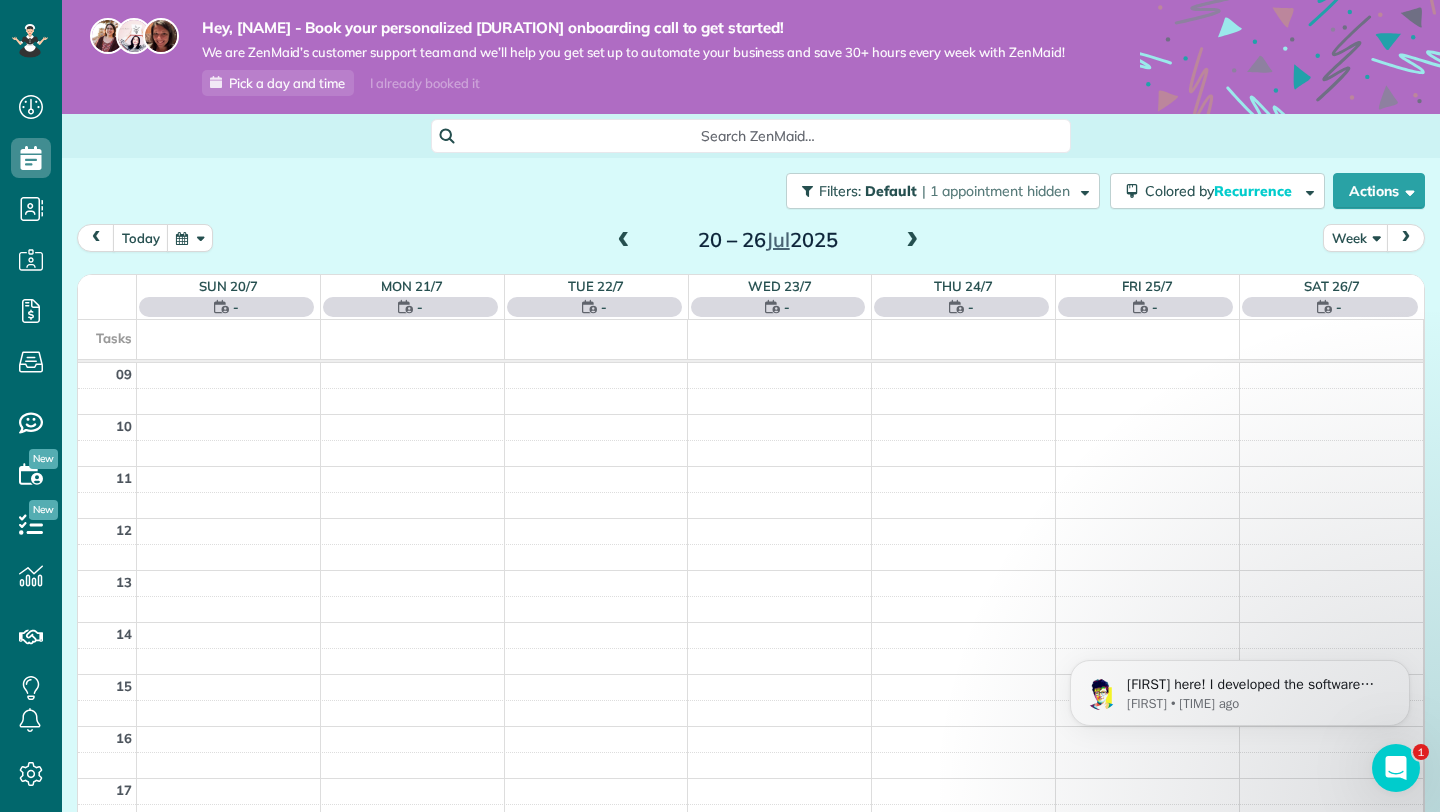 scroll, scrollTop: 365, scrollLeft: 0, axis: vertical 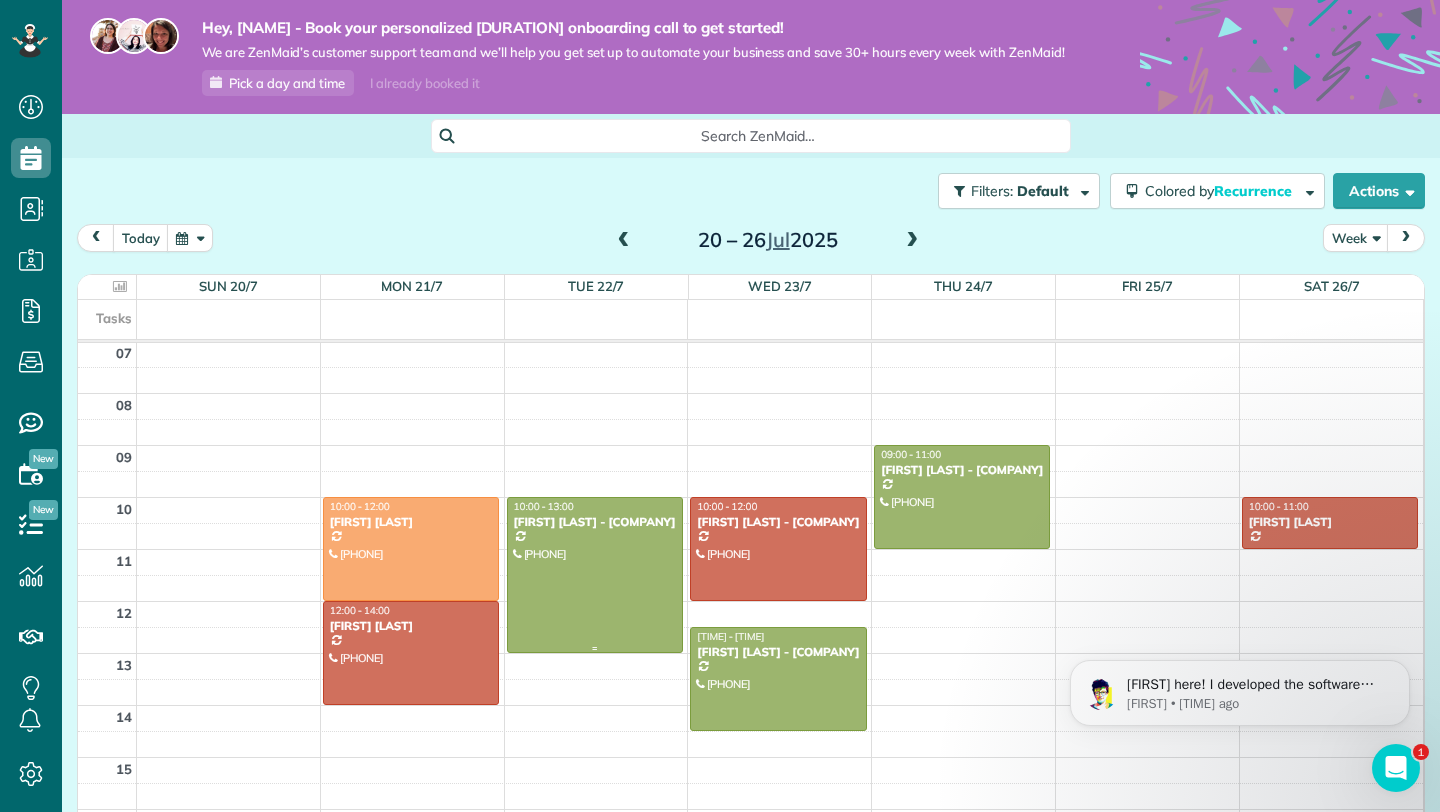 click at bounding box center [595, 575] 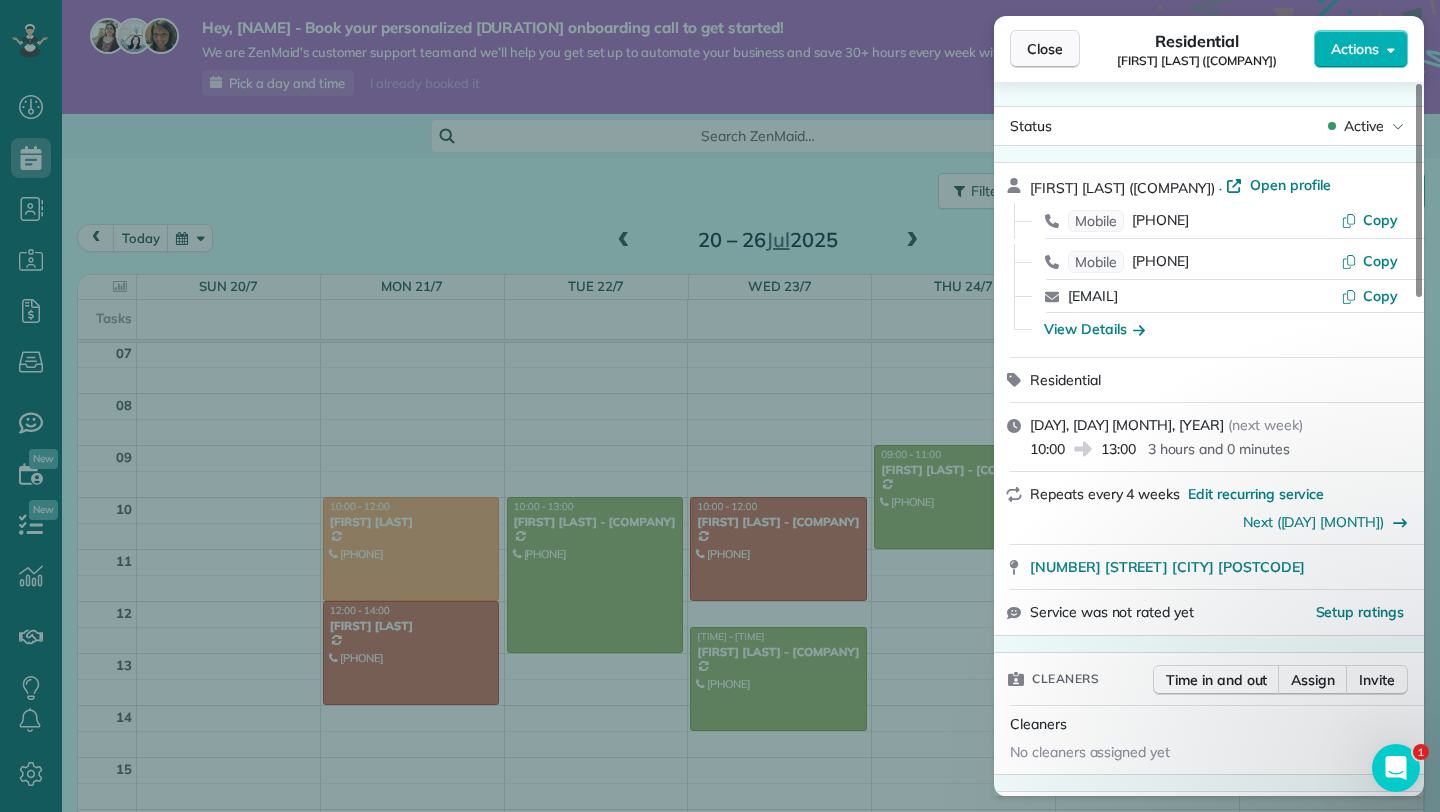 click on "Close" at bounding box center [1045, 49] 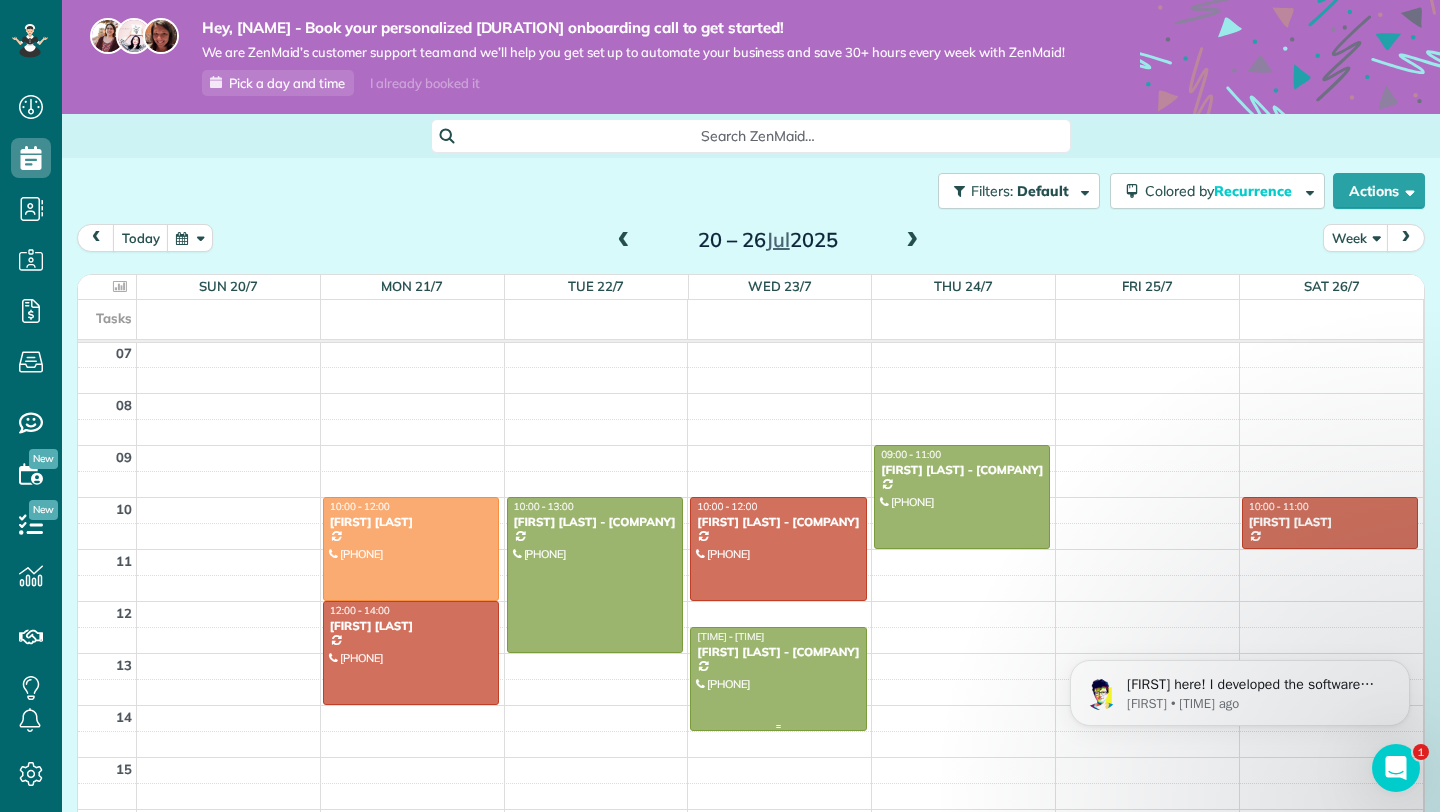 click at bounding box center [778, 679] 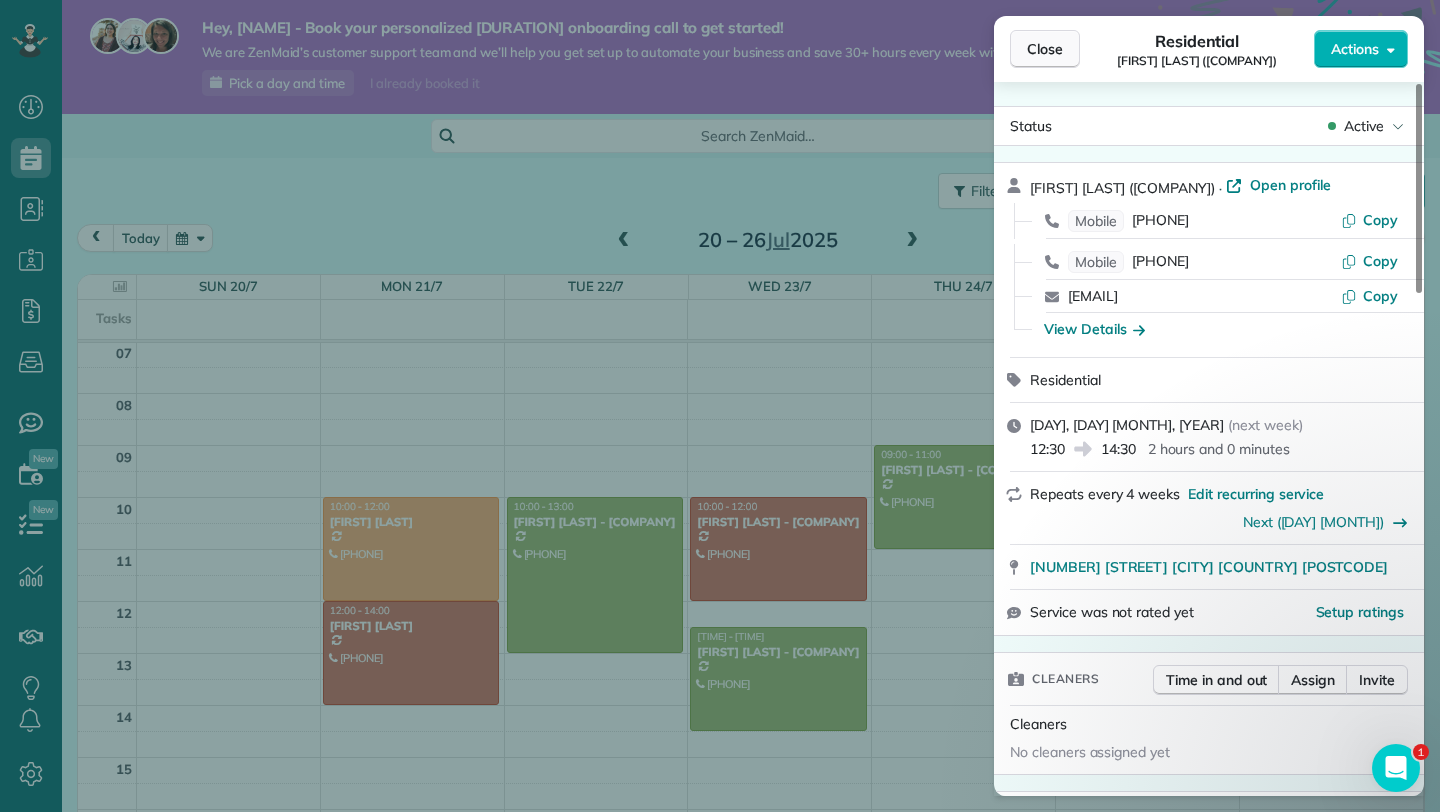 click on "Close" at bounding box center (1045, 49) 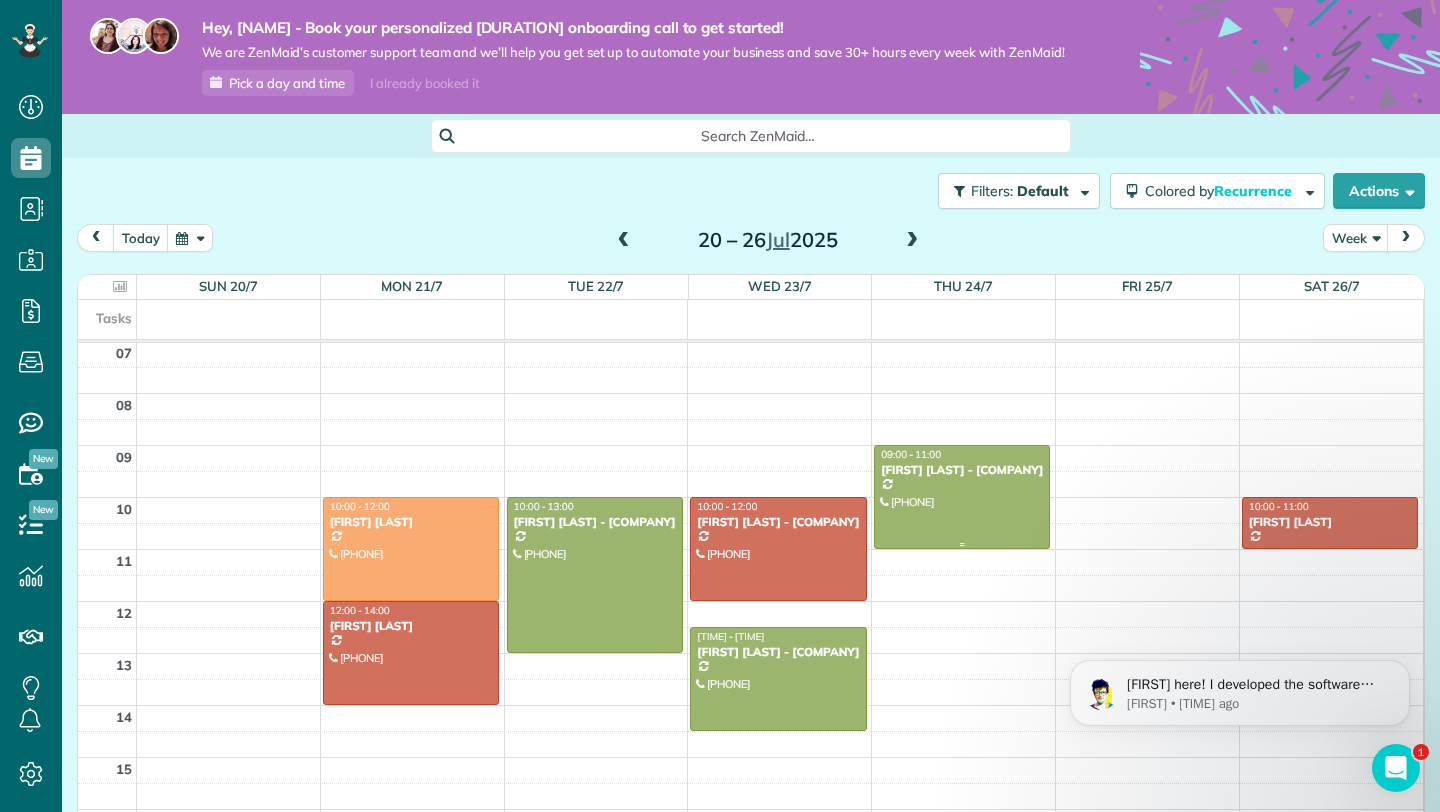 click on "[FIRST] [LAST] - [COMPANY]" at bounding box center (962, 470) 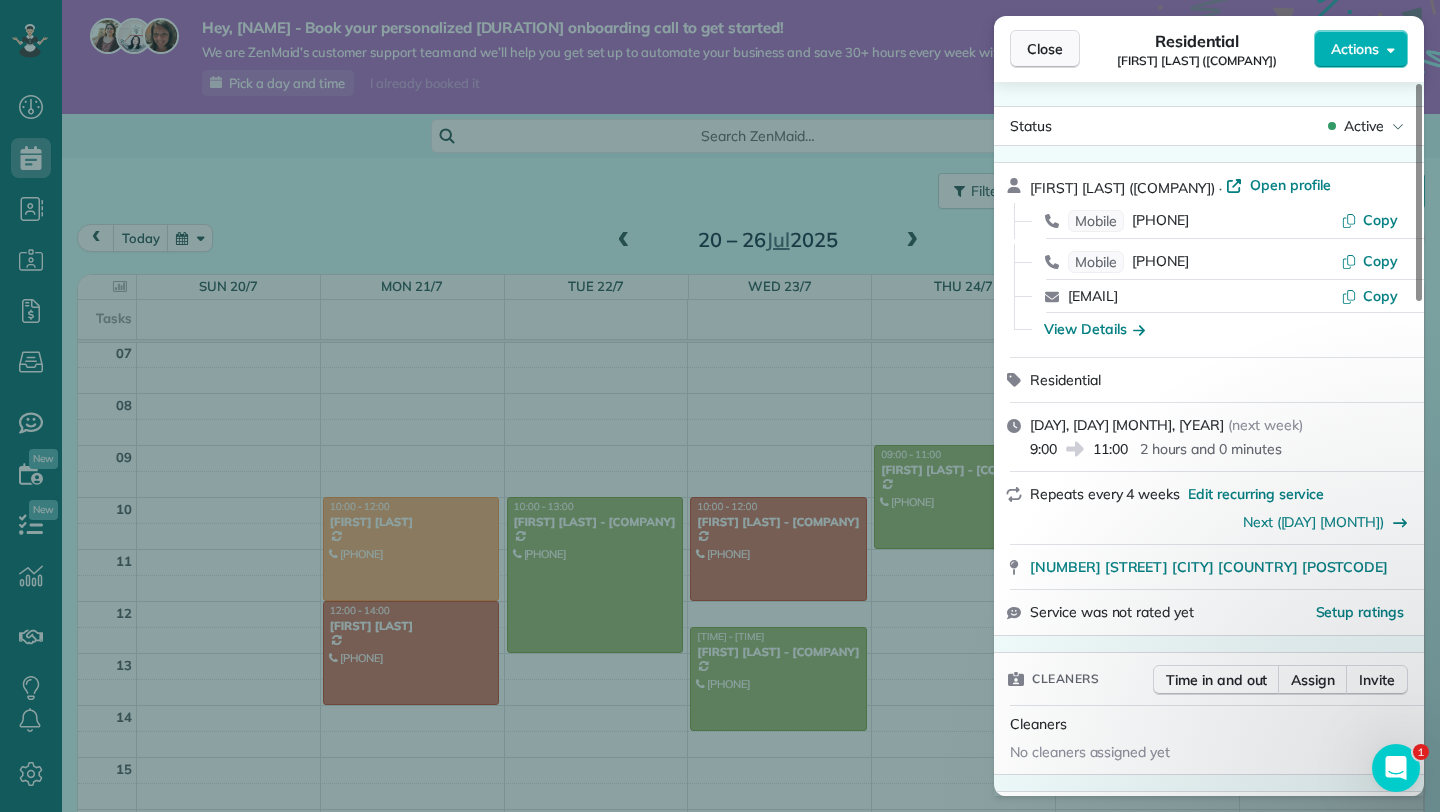 click on "Close" at bounding box center (1045, 49) 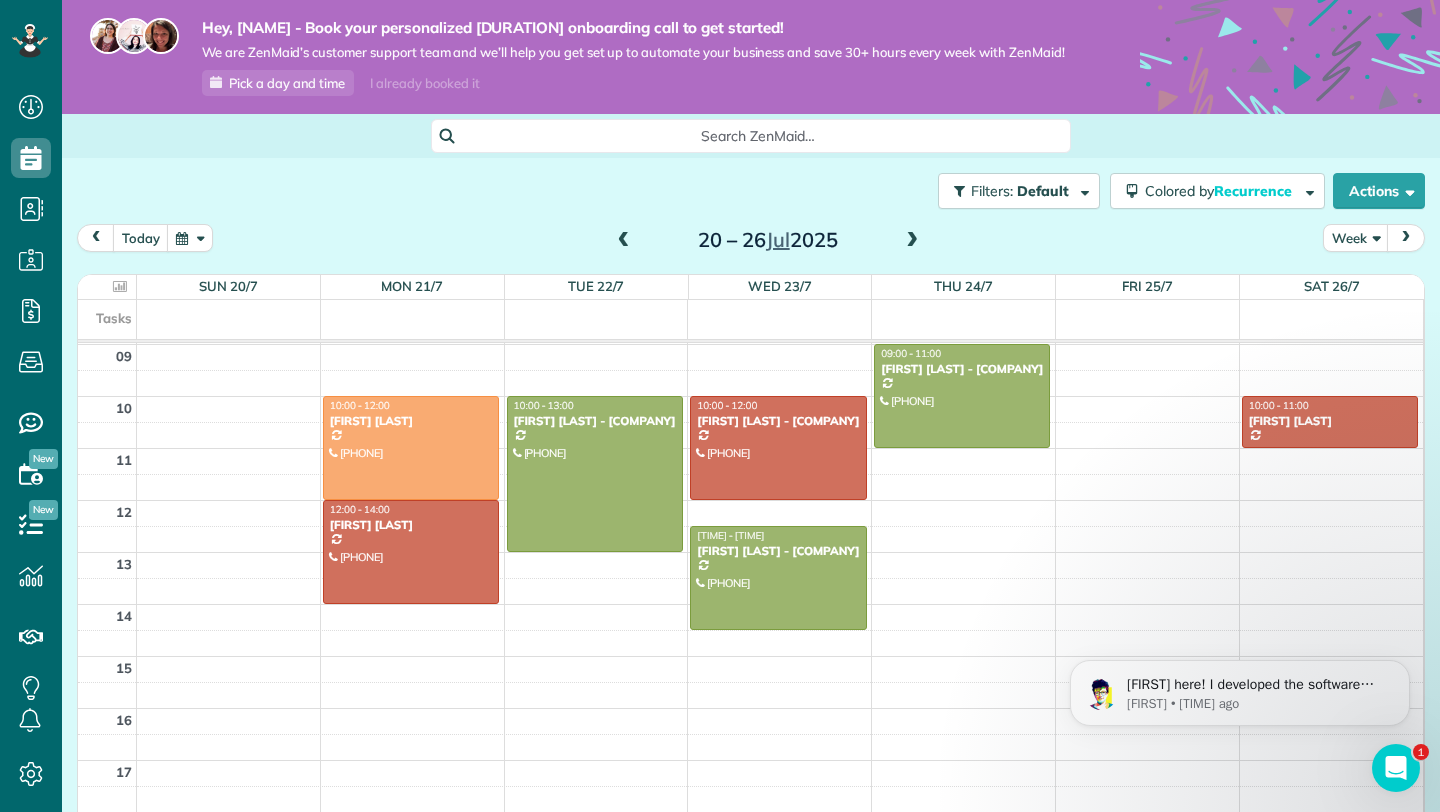scroll, scrollTop: 467, scrollLeft: 0, axis: vertical 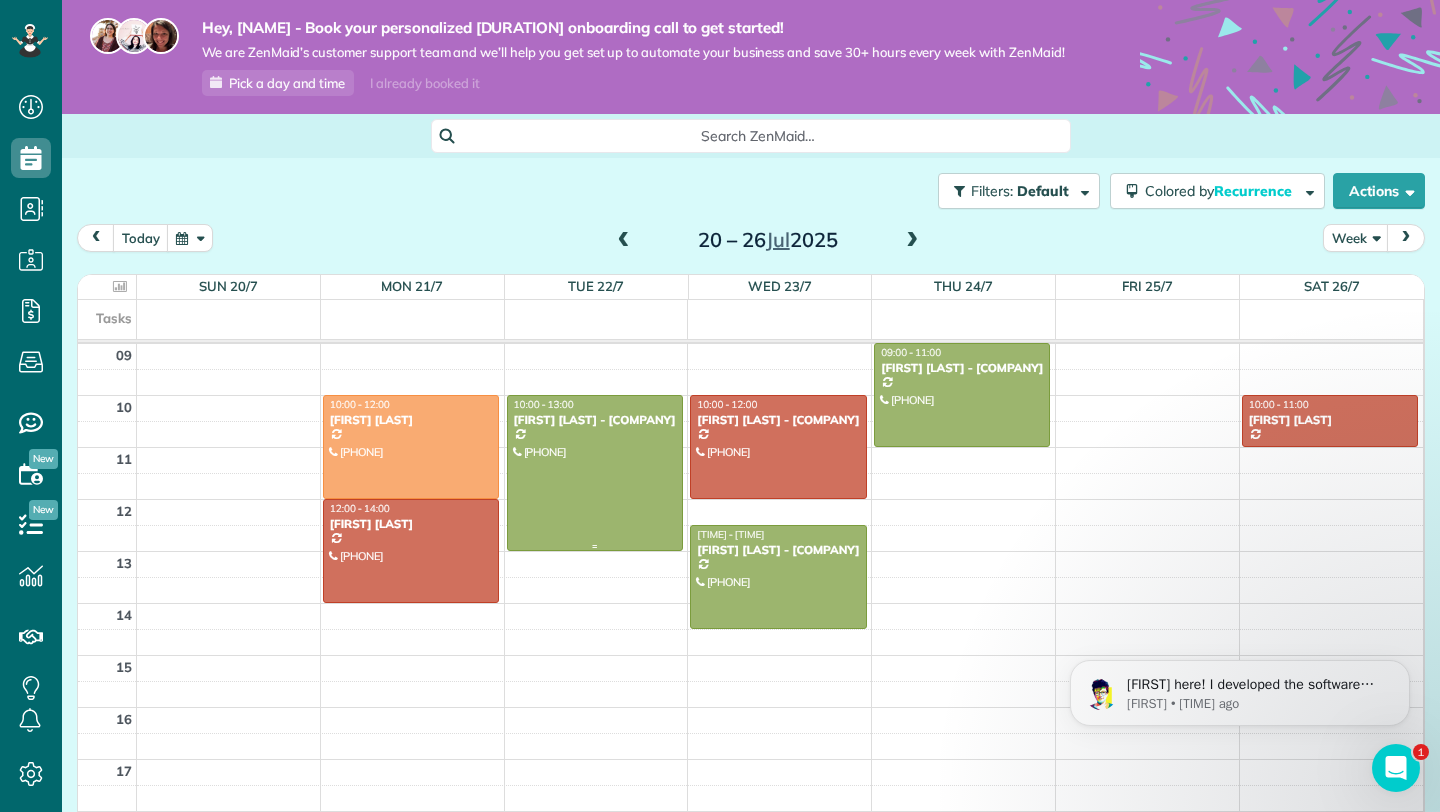 click at bounding box center (595, 473) 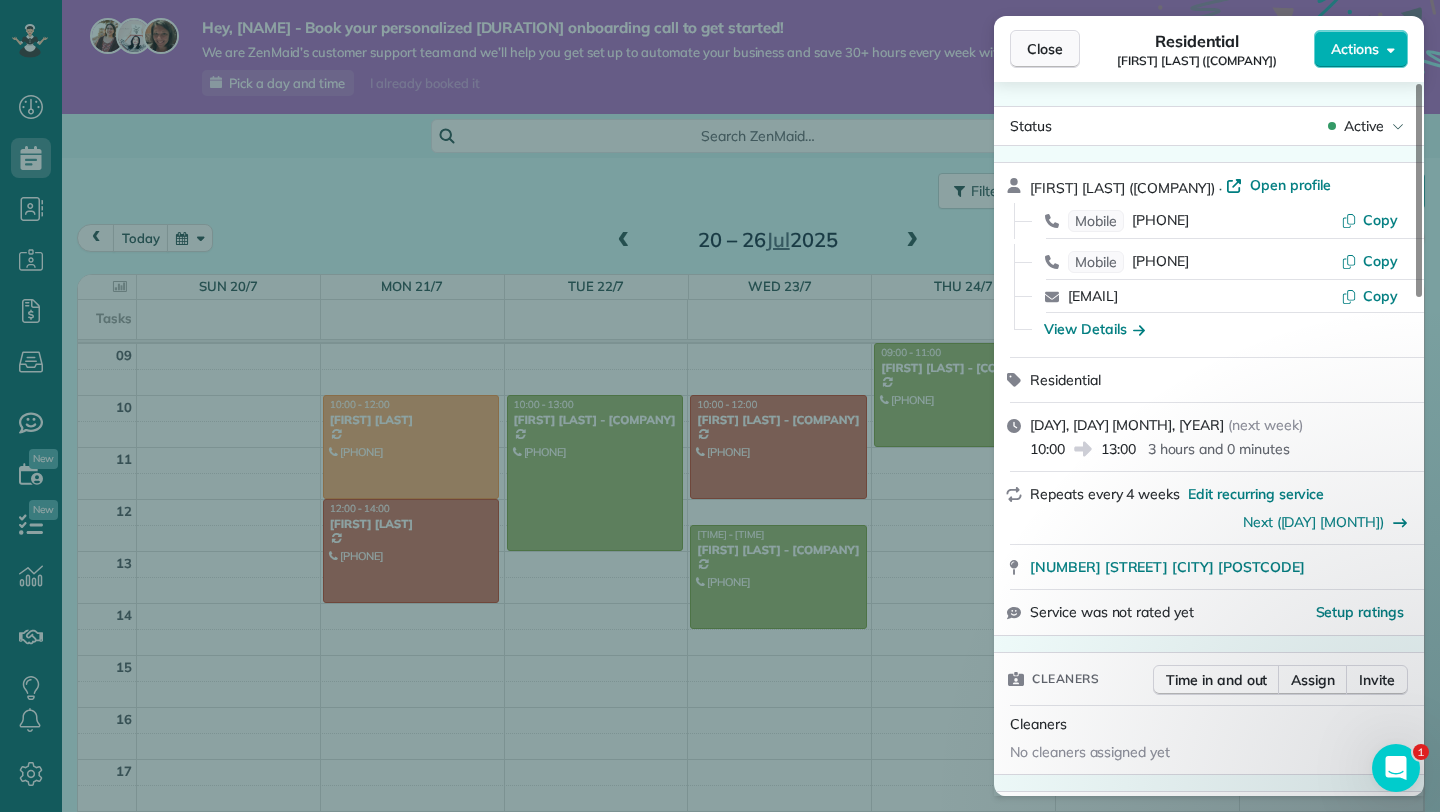 click on "Close" at bounding box center [1045, 49] 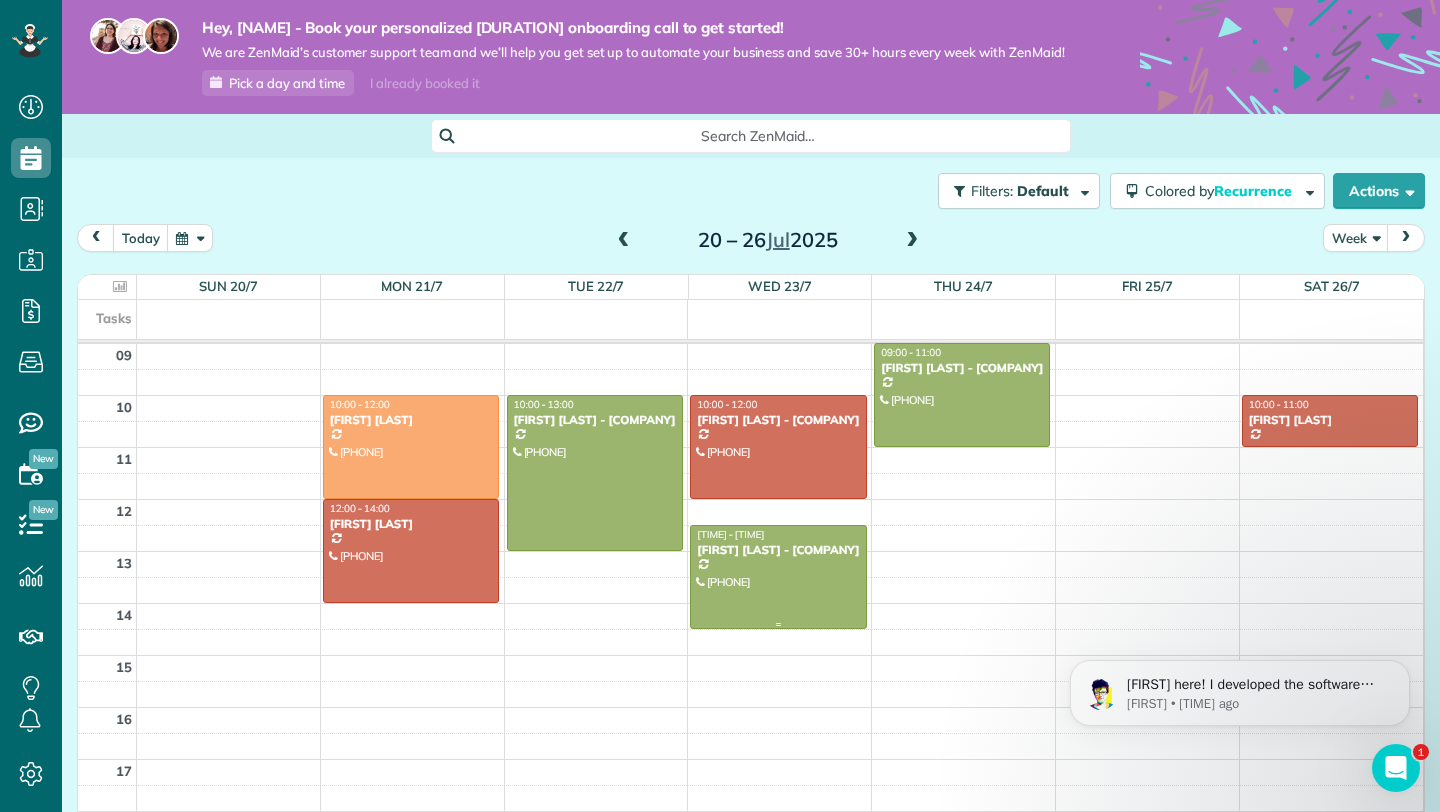 click at bounding box center (778, 577) 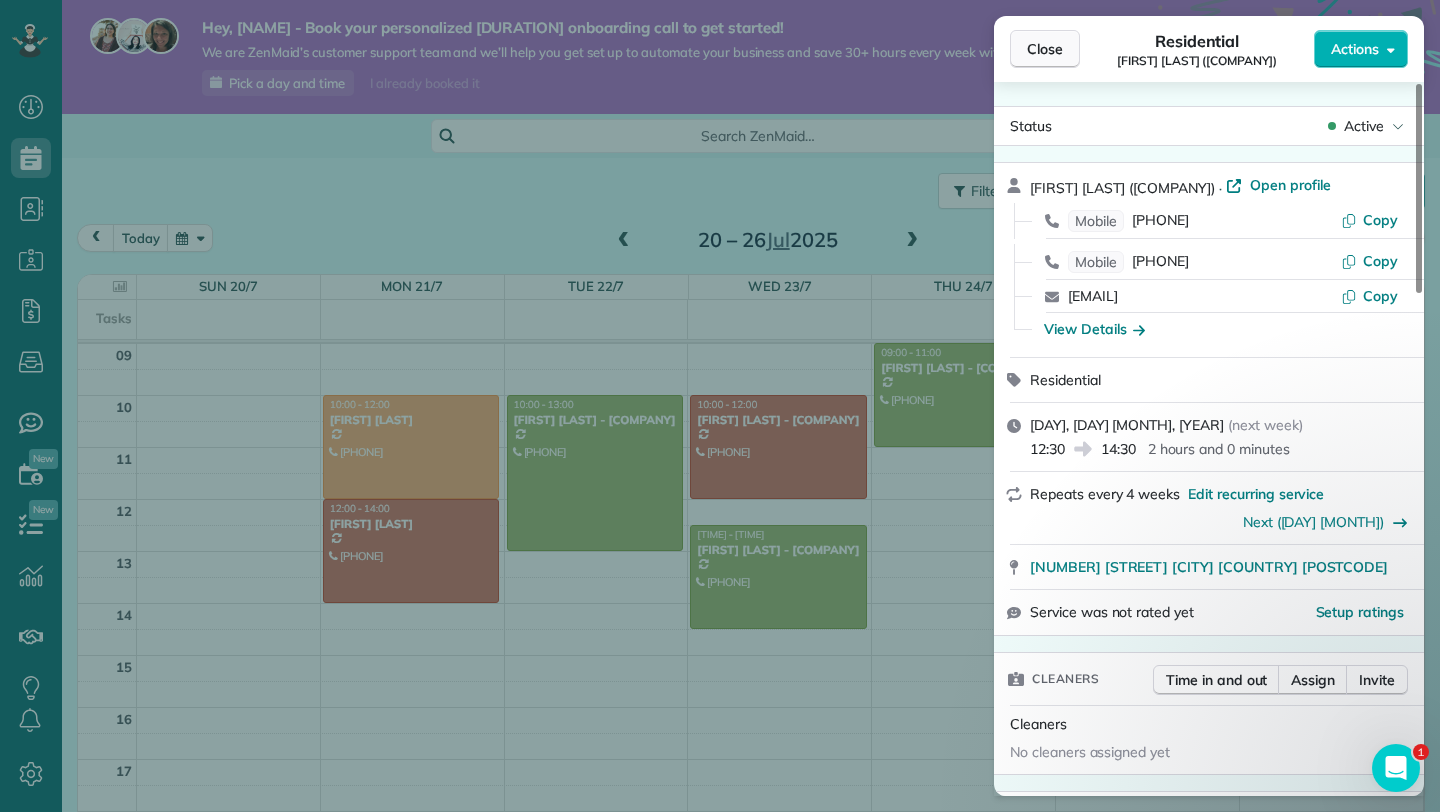 click on "Close" at bounding box center [1045, 49] 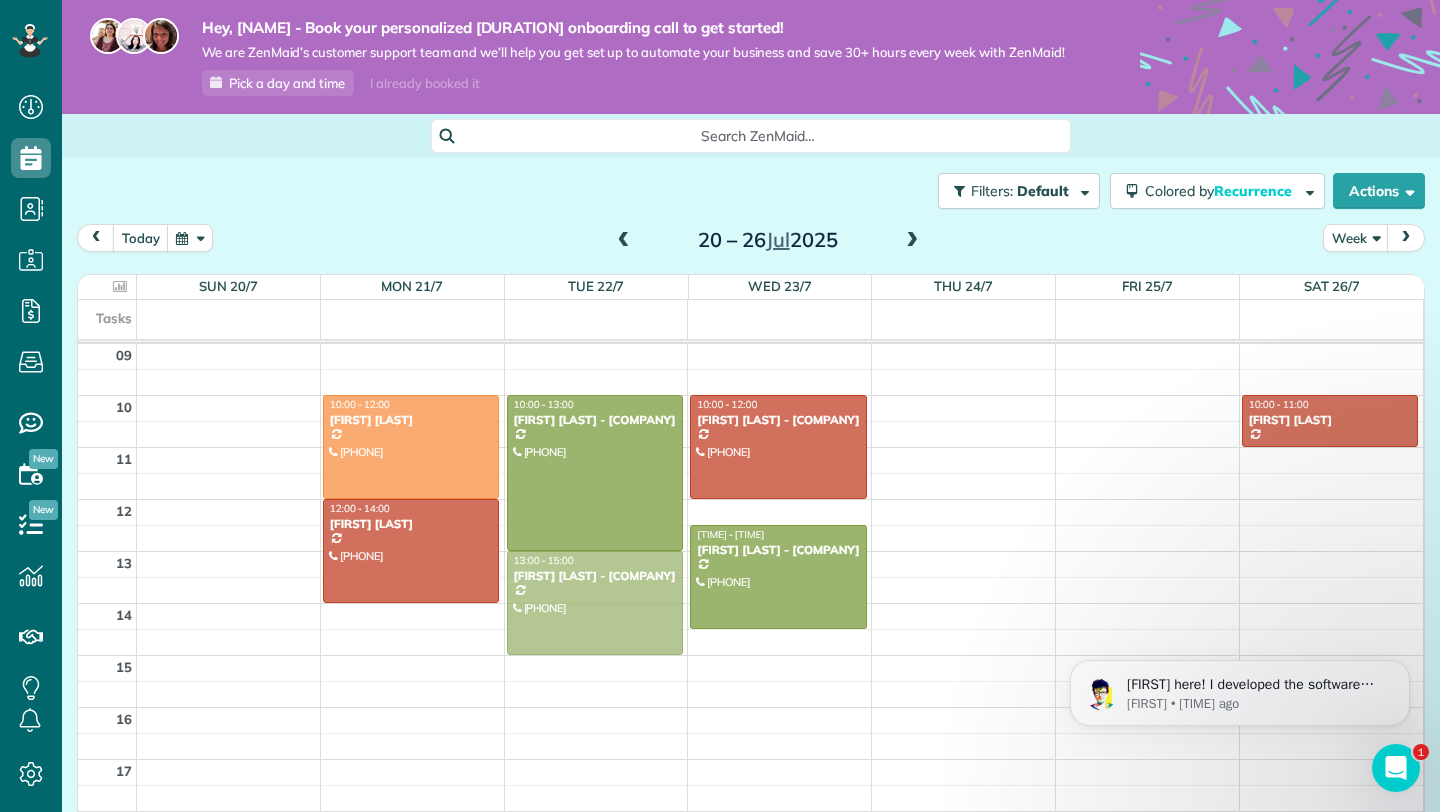 drag, startPoint x: 981, startPoint y: 375, endPoint x: 639, endPoint y: 589, distance: 403.43524 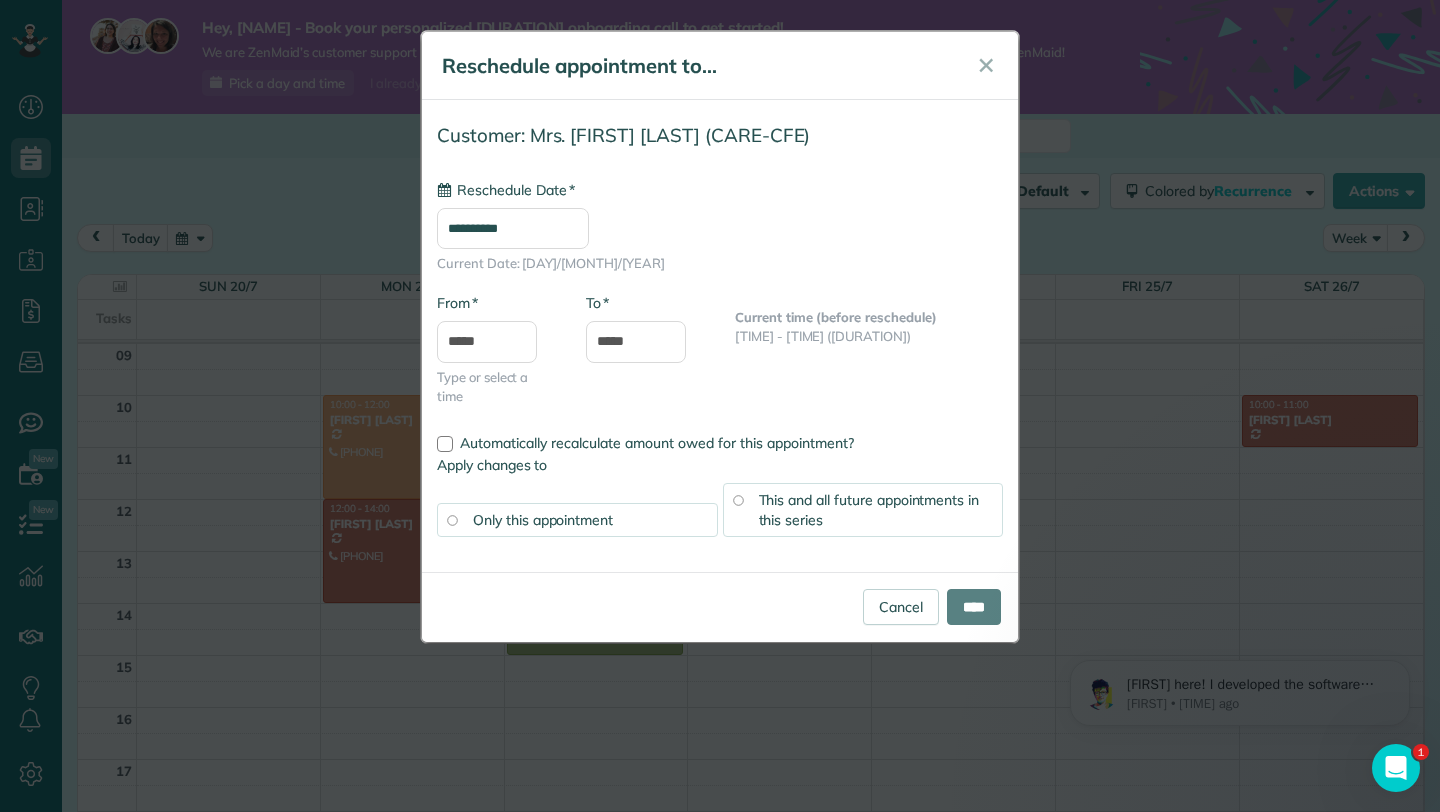type on "**********" 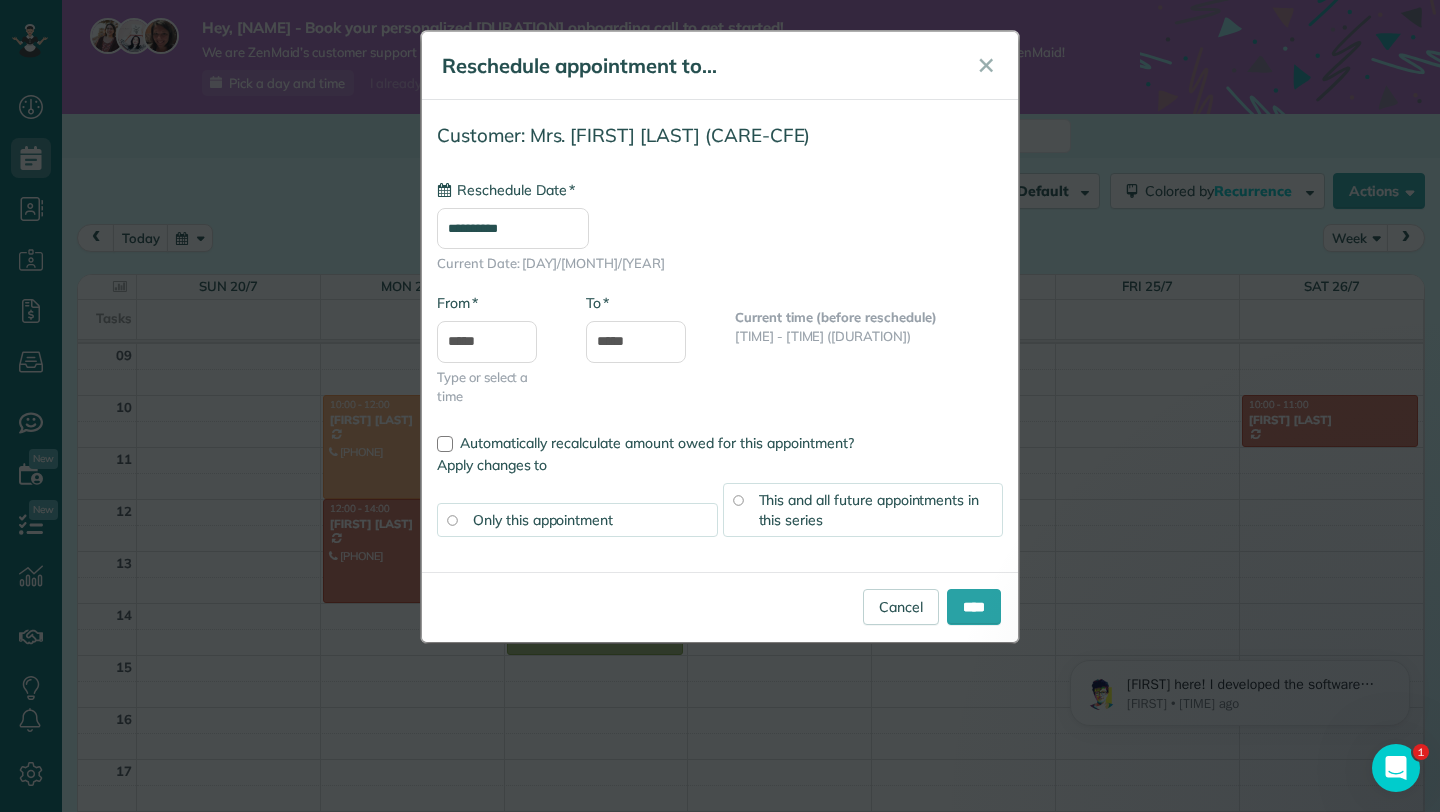 click on "This and all future appointments in this series" at bounding box center [869, 510] 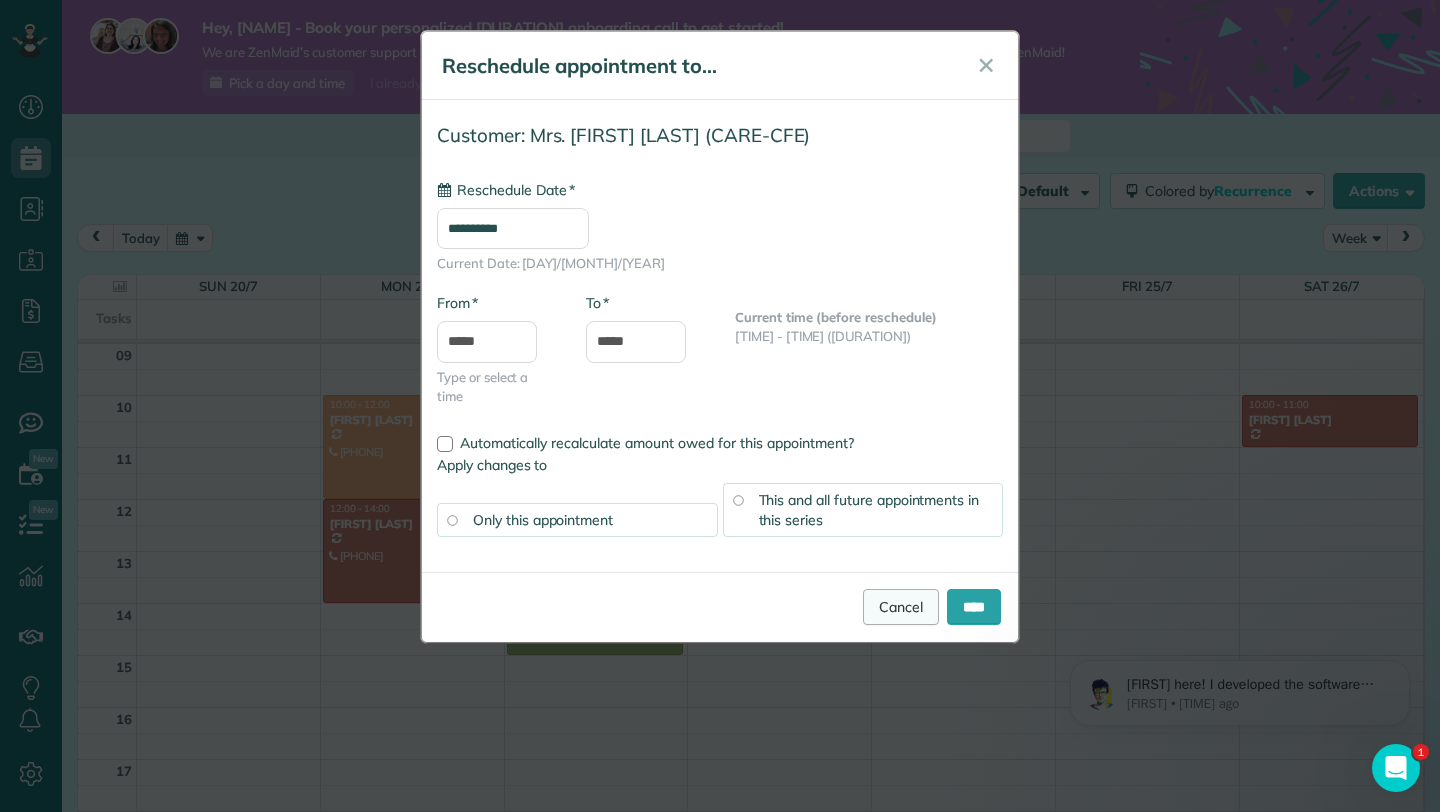 click on "Cancel" at bounding box center [901, 607] 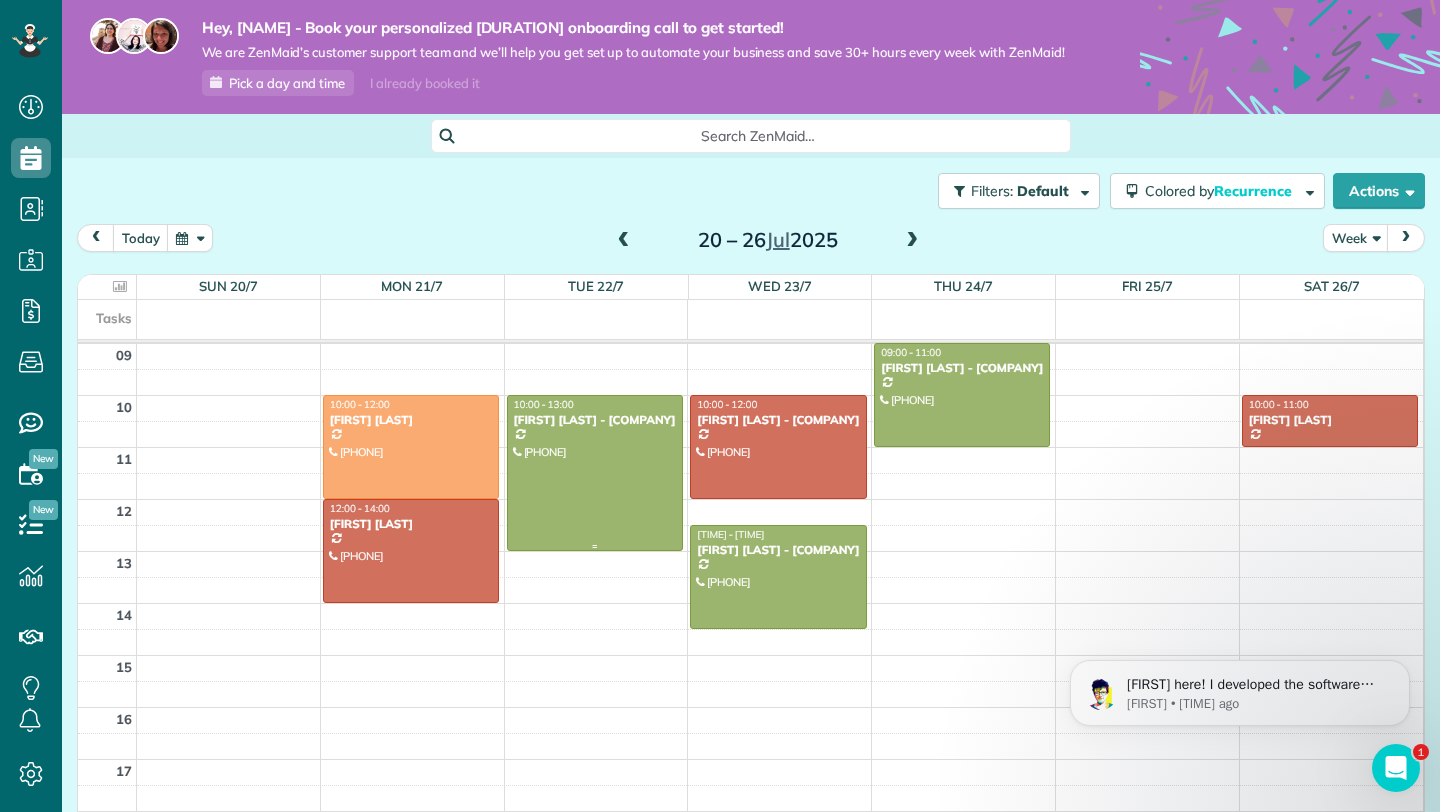 click at bounding box center [595, 473] 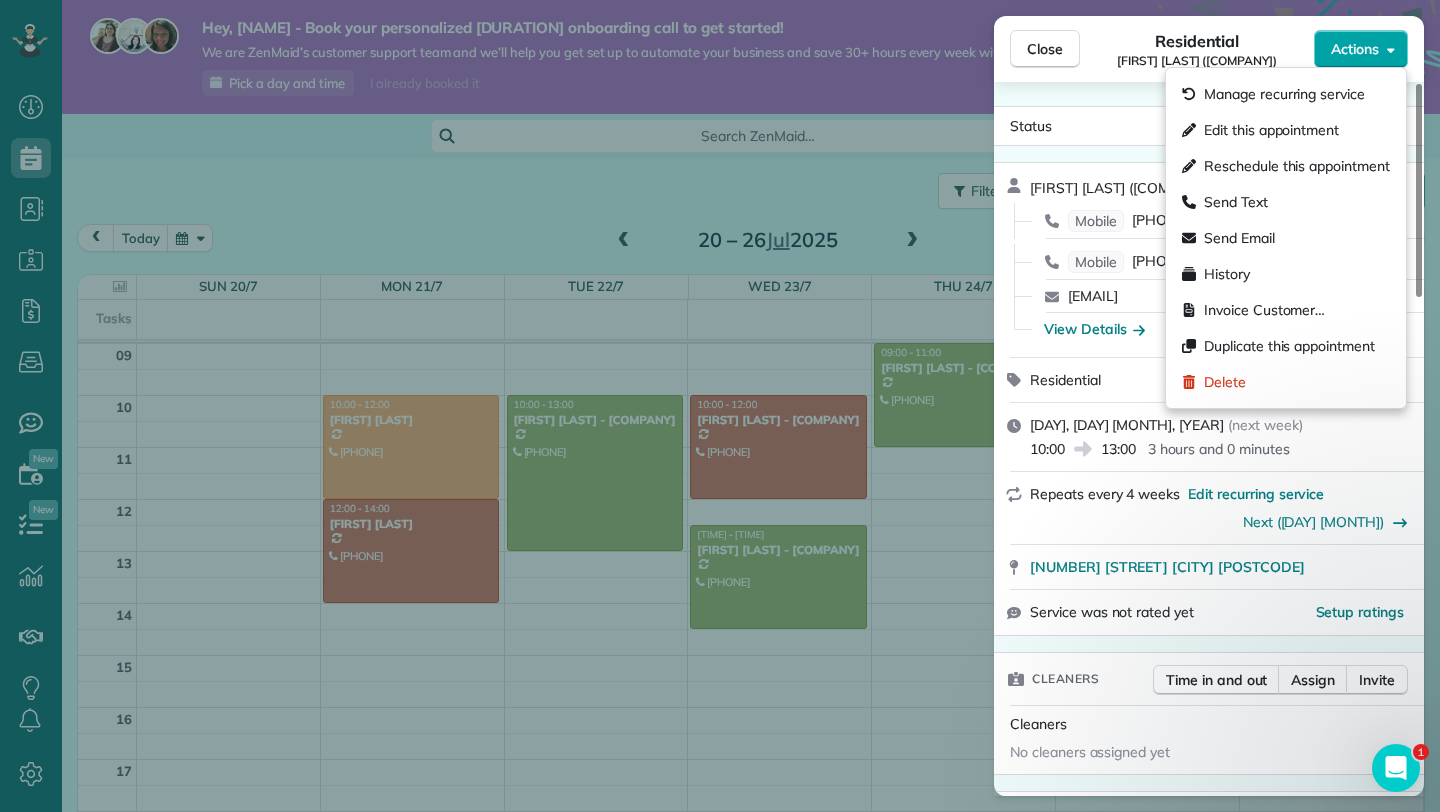 click on "Actions" at bounding box center (1361, 49) 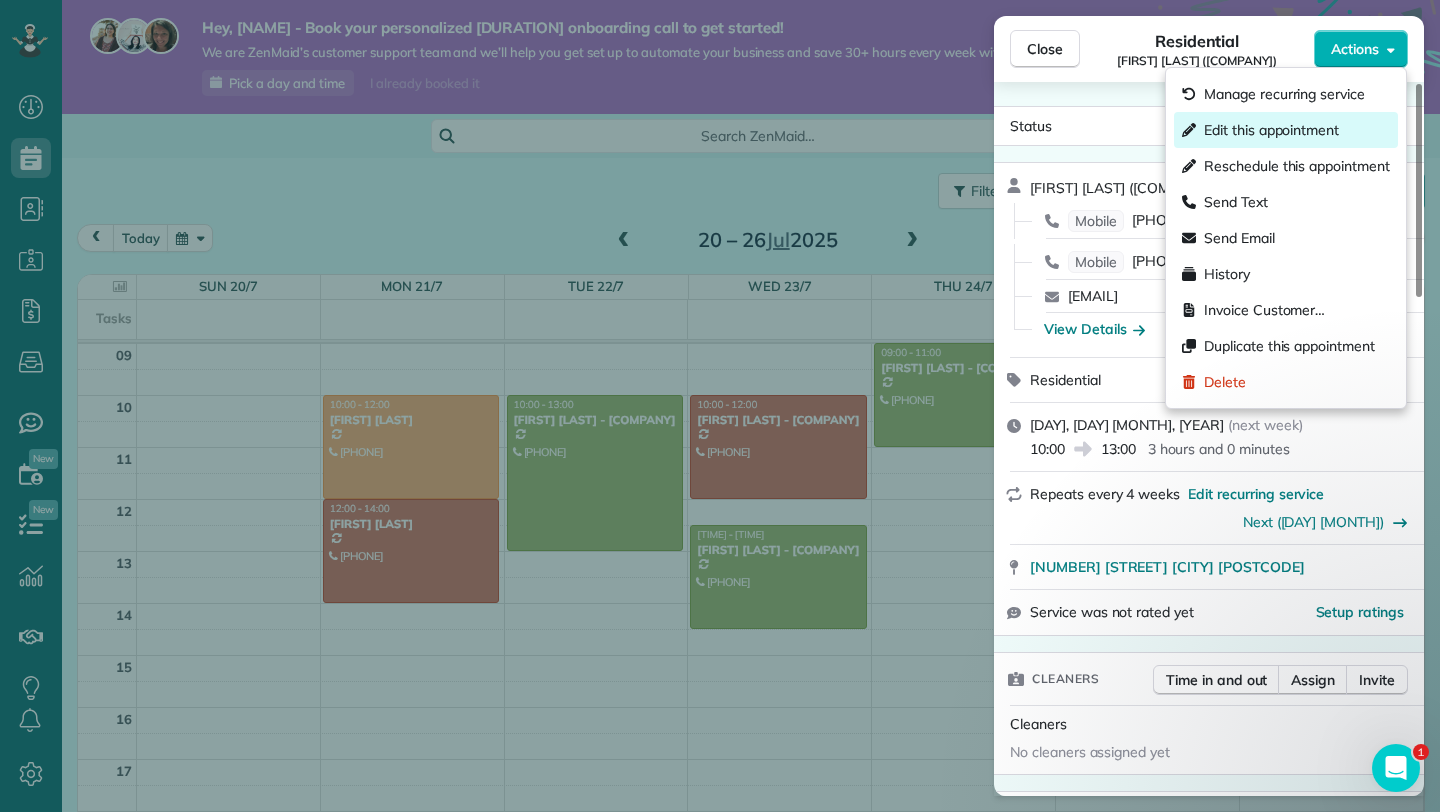 click on "Edit this appointment" at bounding box center (1286, 130) 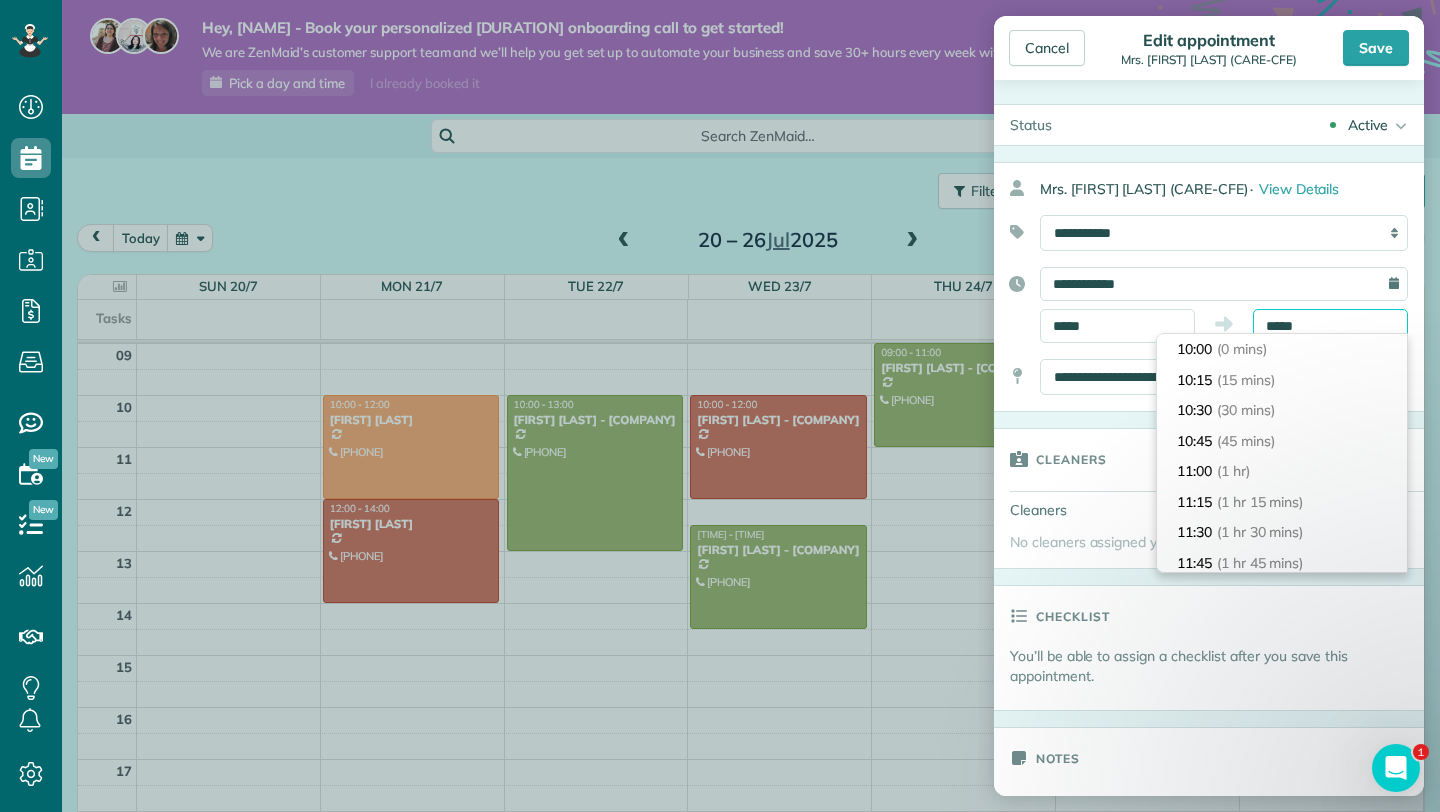 click on "*****" at bounding box center (1330, 326) 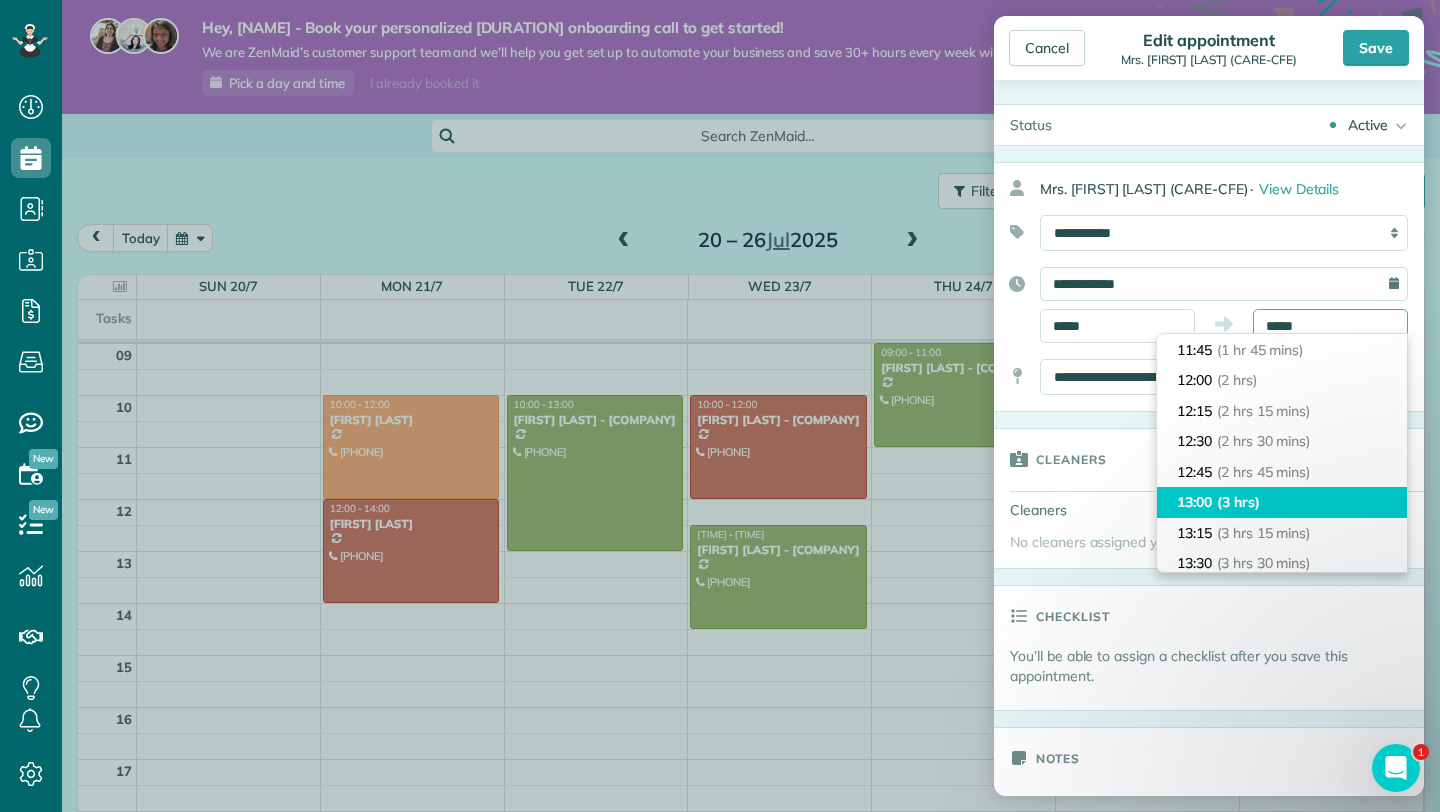 scroll, scrollTop: 208, scrollLeft: 0, axis: vertical 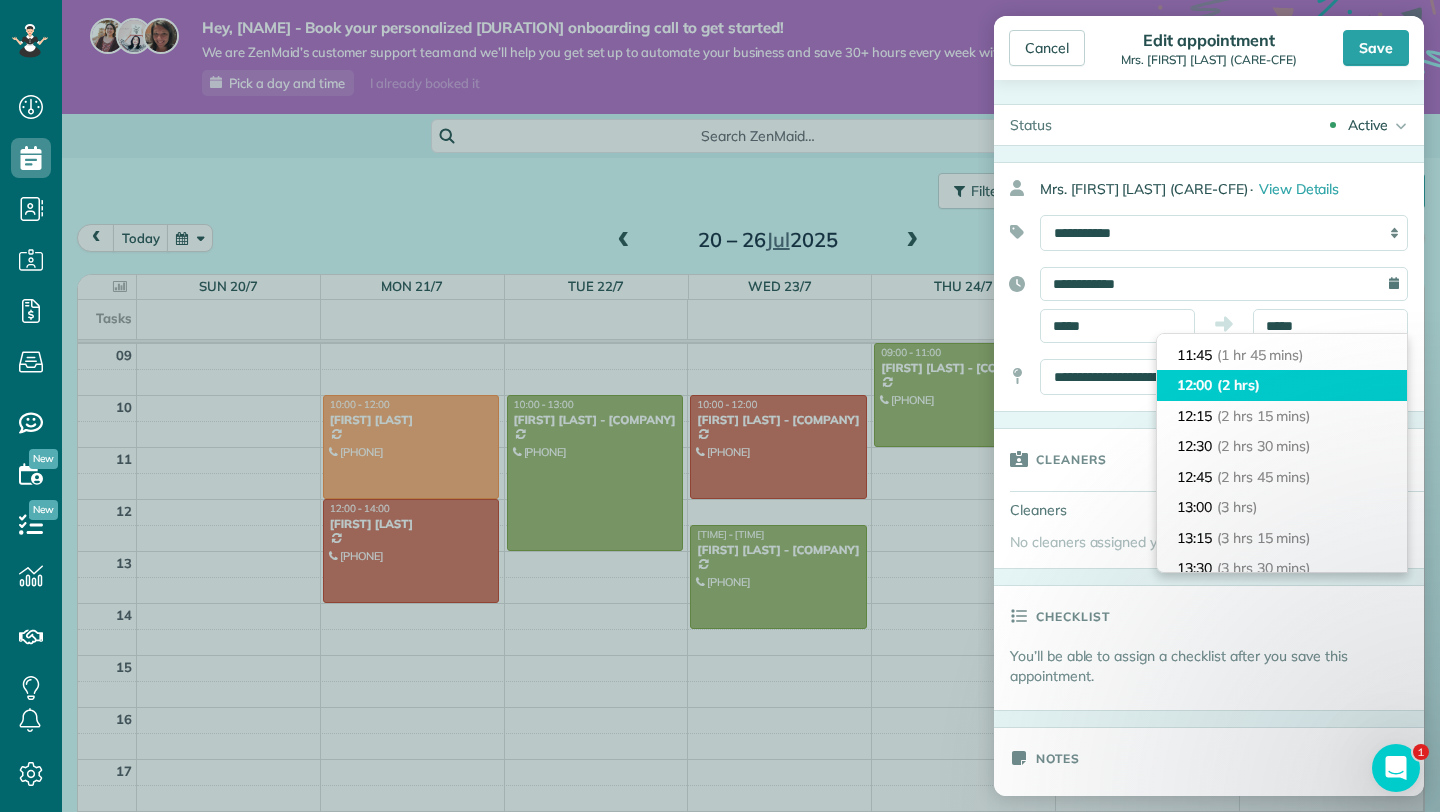 type on "*****" 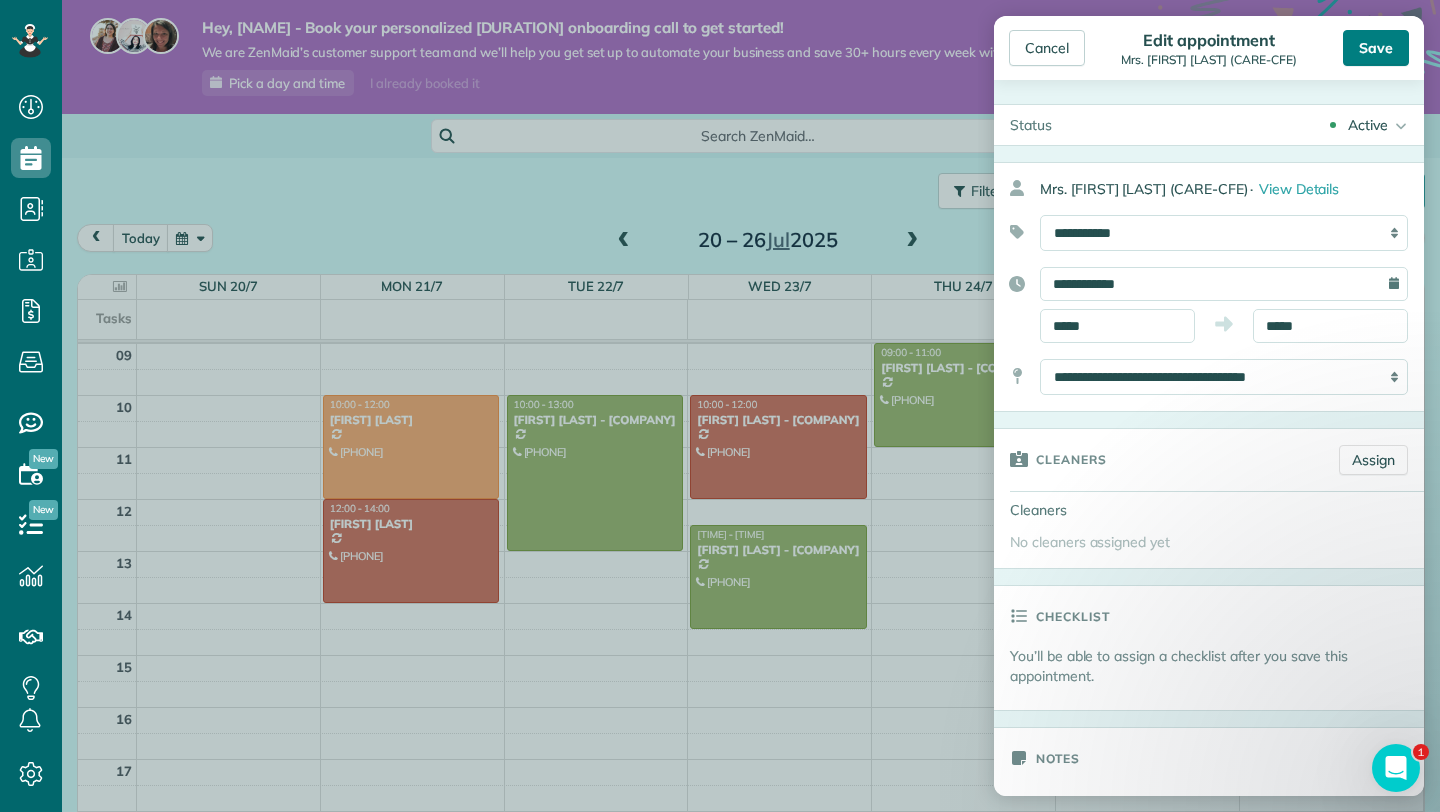 click on "Save" at bounding box center (1376, 48) 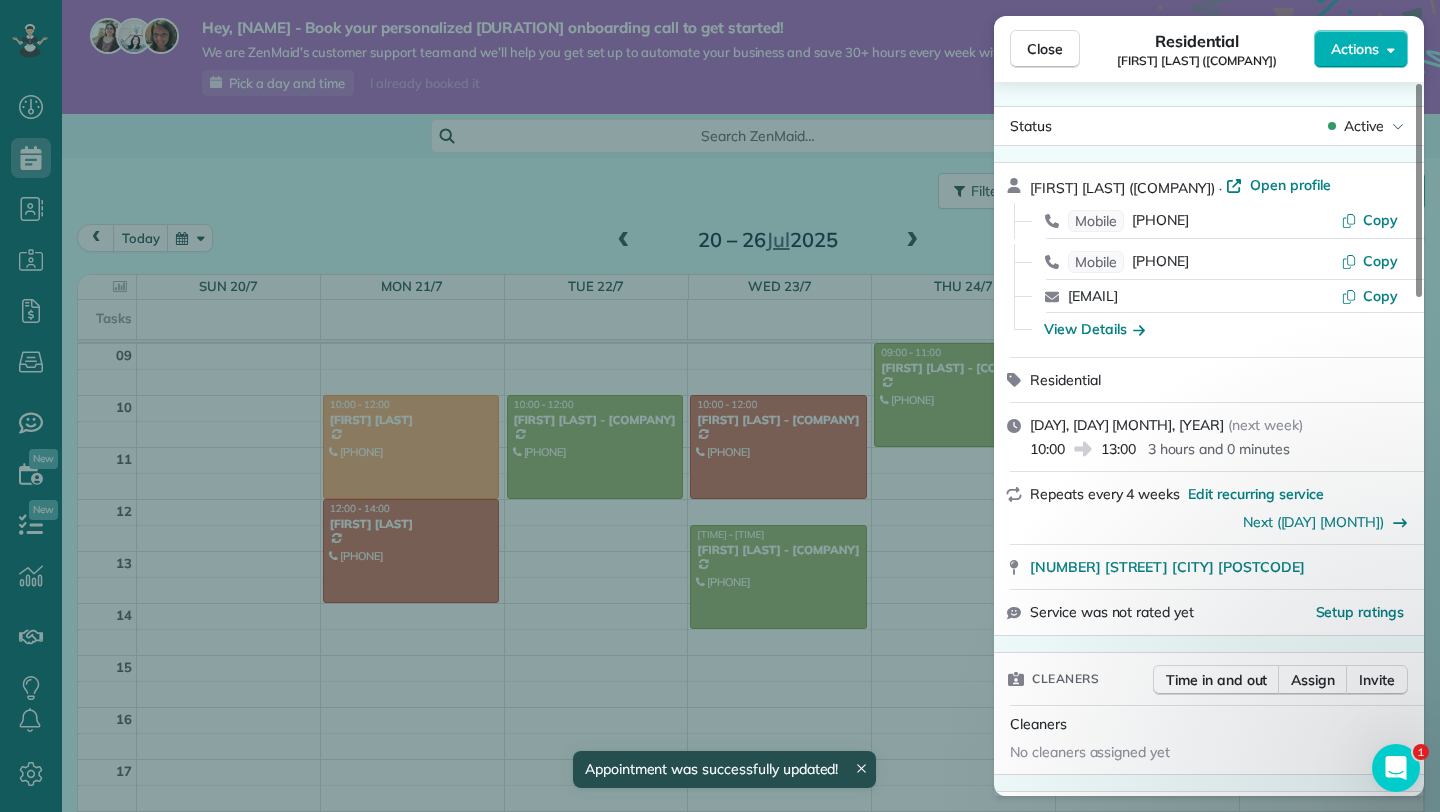 click on "Close Residential [NAME] ([COMPANY]) Actions Status Active [NAME] ([COMPANY]) · Open profile Mobile [PHONE] Copy Mobile [PHONE] Copy [EMAIL] Copy View Details Residential [DAY], [DAY] [MONTH], [YEAR] ( next week ) [TIME] [TIME] [DURATION] Repeats every [DURATION] Edit recurring service Next ([DAY] [MONTH]) [NUMBER] [STREET] [CITY] [POSTCODE] Service was not rated yet Setup ratings Cleaners Time in and out Assign Invite Cleaners No cleaners assigned yet Checklist Try Now Keep this appointment up to your standards. Stay on top of every detail, keep your cleaners organised, and your client happy. Assign a checklist Watch a [DURATION] demo Billing Billing actions Price £[PRICE] Overcharge £[PRICE] Discount £[PRICE] Coupon discount - Primary tax - Secondary tax - Total appointment price £[PRICE] Tips collected New feature! £[PRICE] Mark as paid Total including tip £[PRICE] Get paid online in no-time! Send an invoice and reward your cleaners with tips Charge customer credit card Reason for Skip" at bounding box center [720, 406] 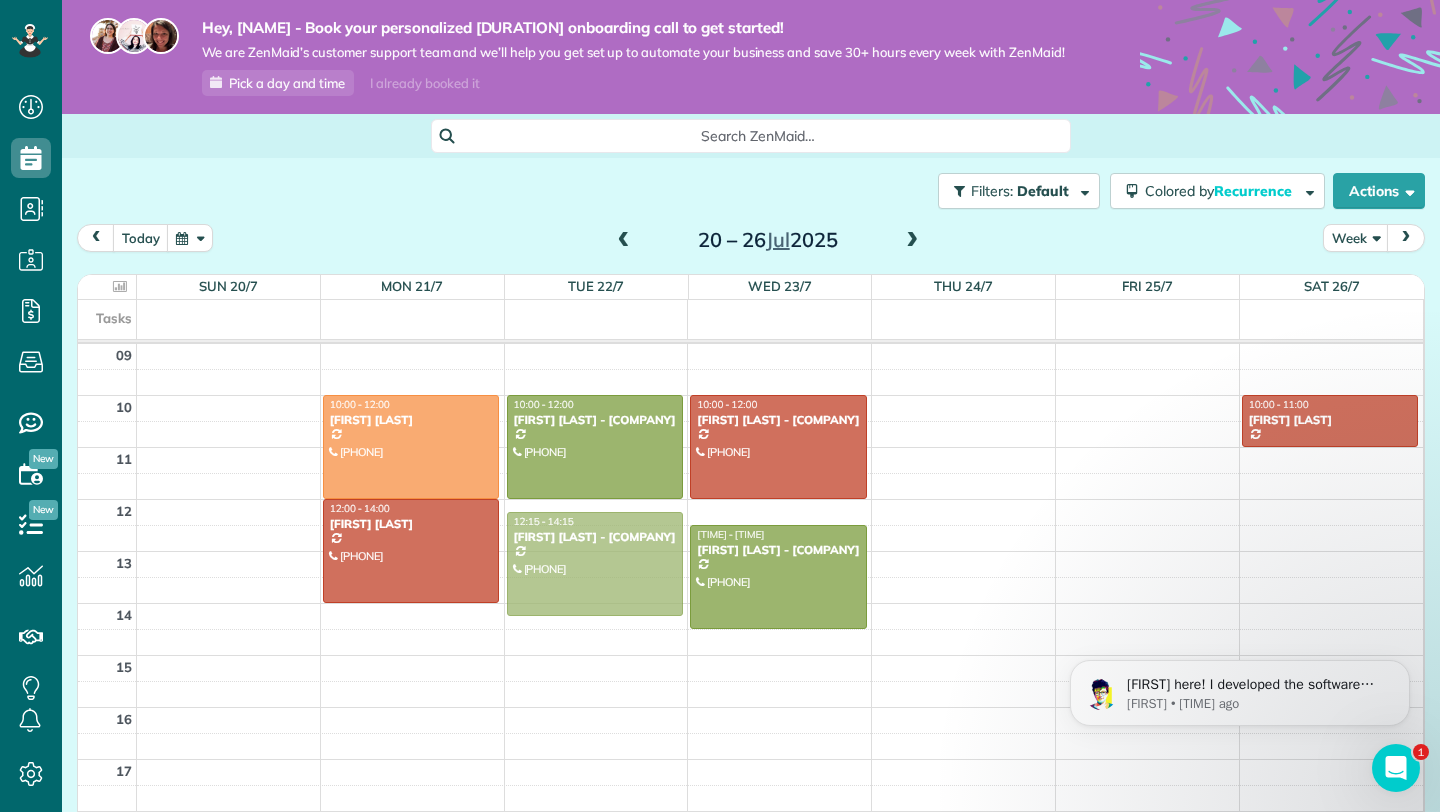 drag, startPoint x: 934, startPoint y: 420, endPoint x: 625, endPoint y: 583, distance: 349.35654 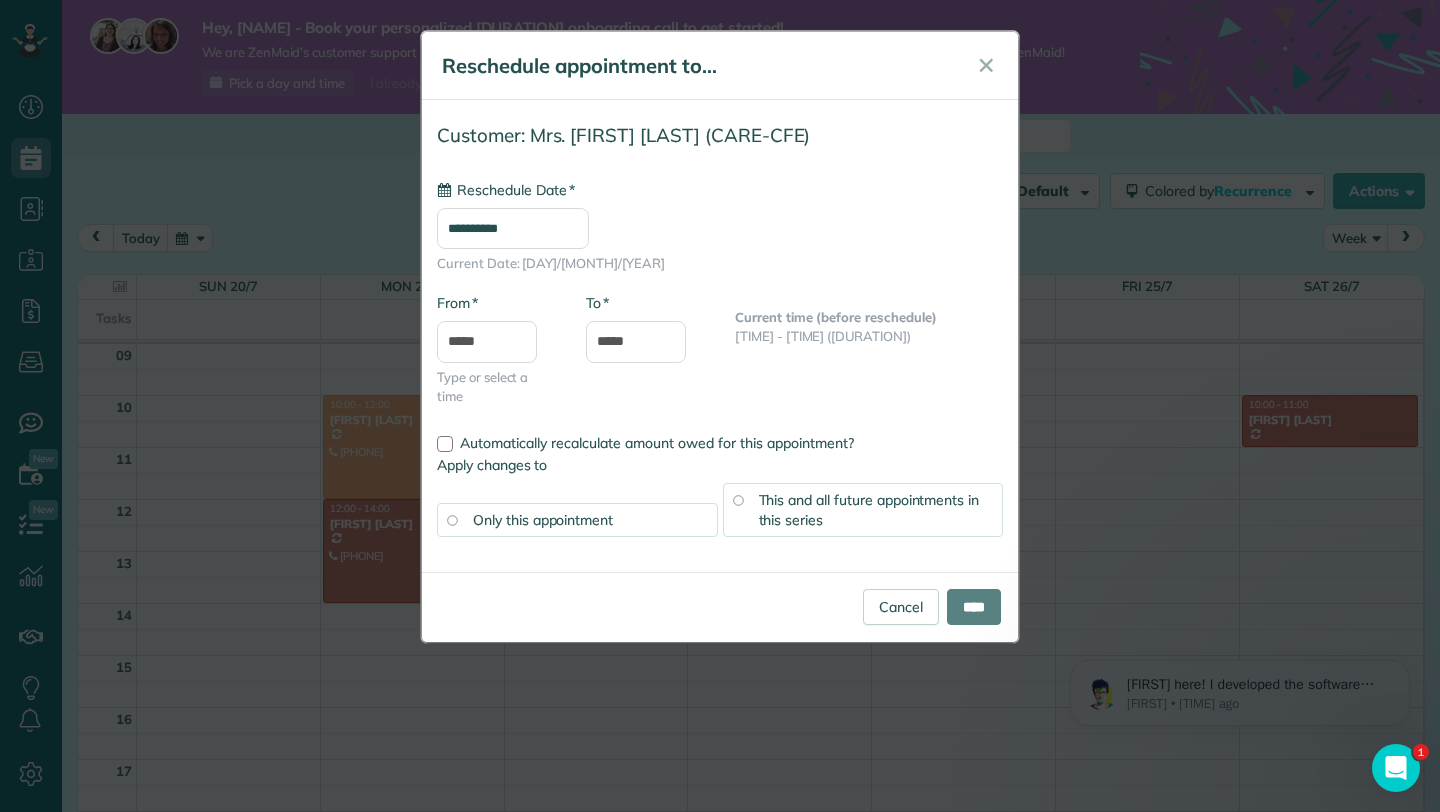 type on "**********" 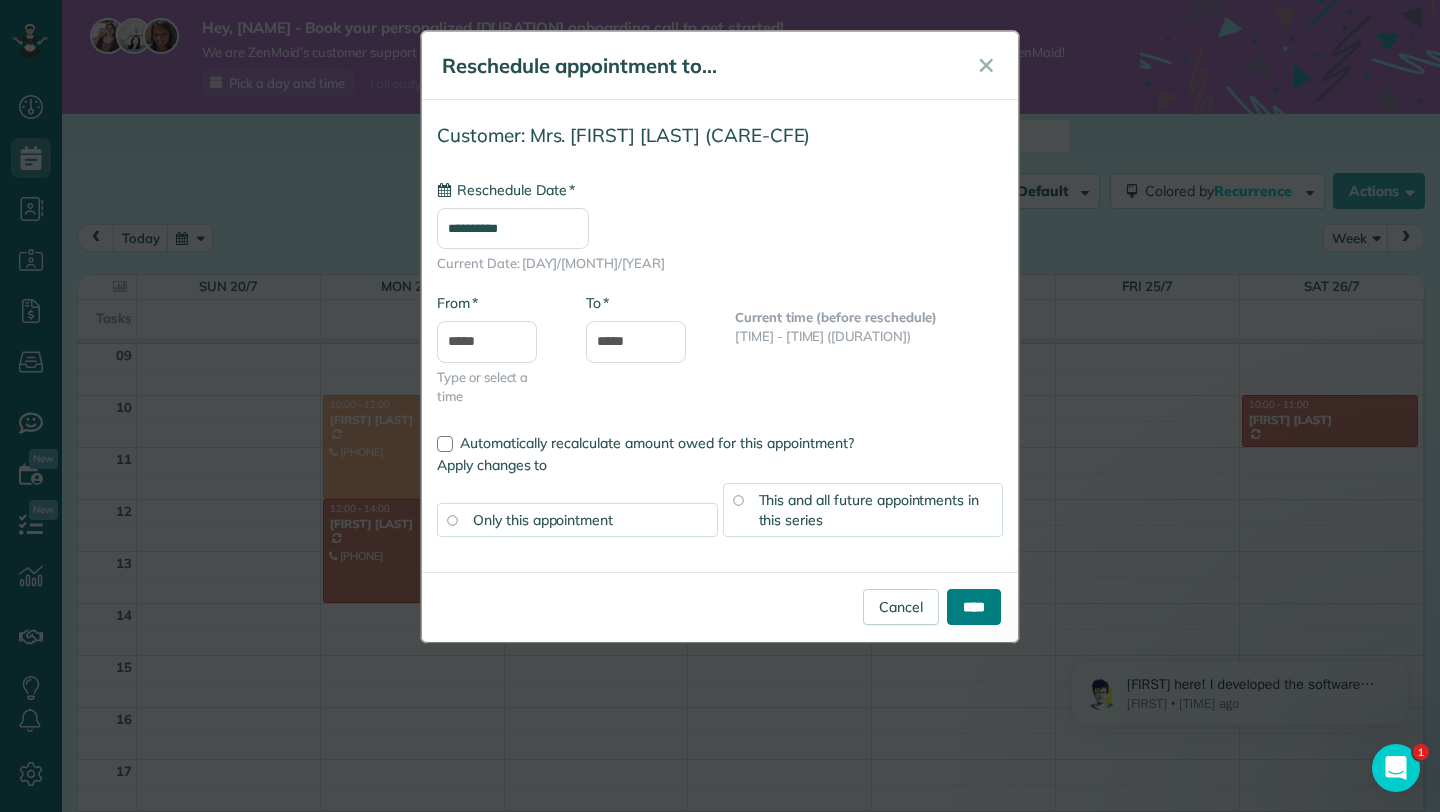 click on "****" at bounding box center (974, 607) 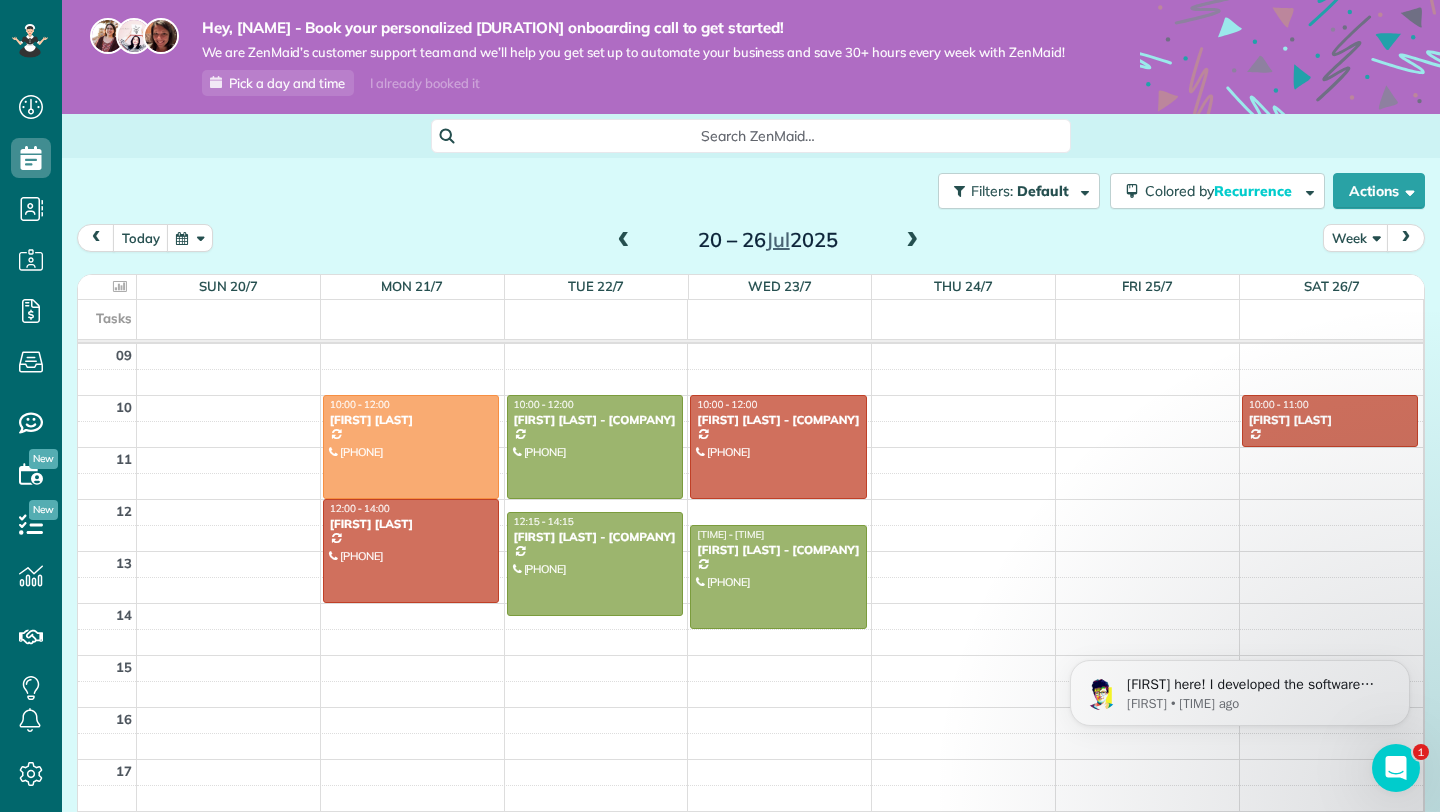 click at bounding box center (624, 241) 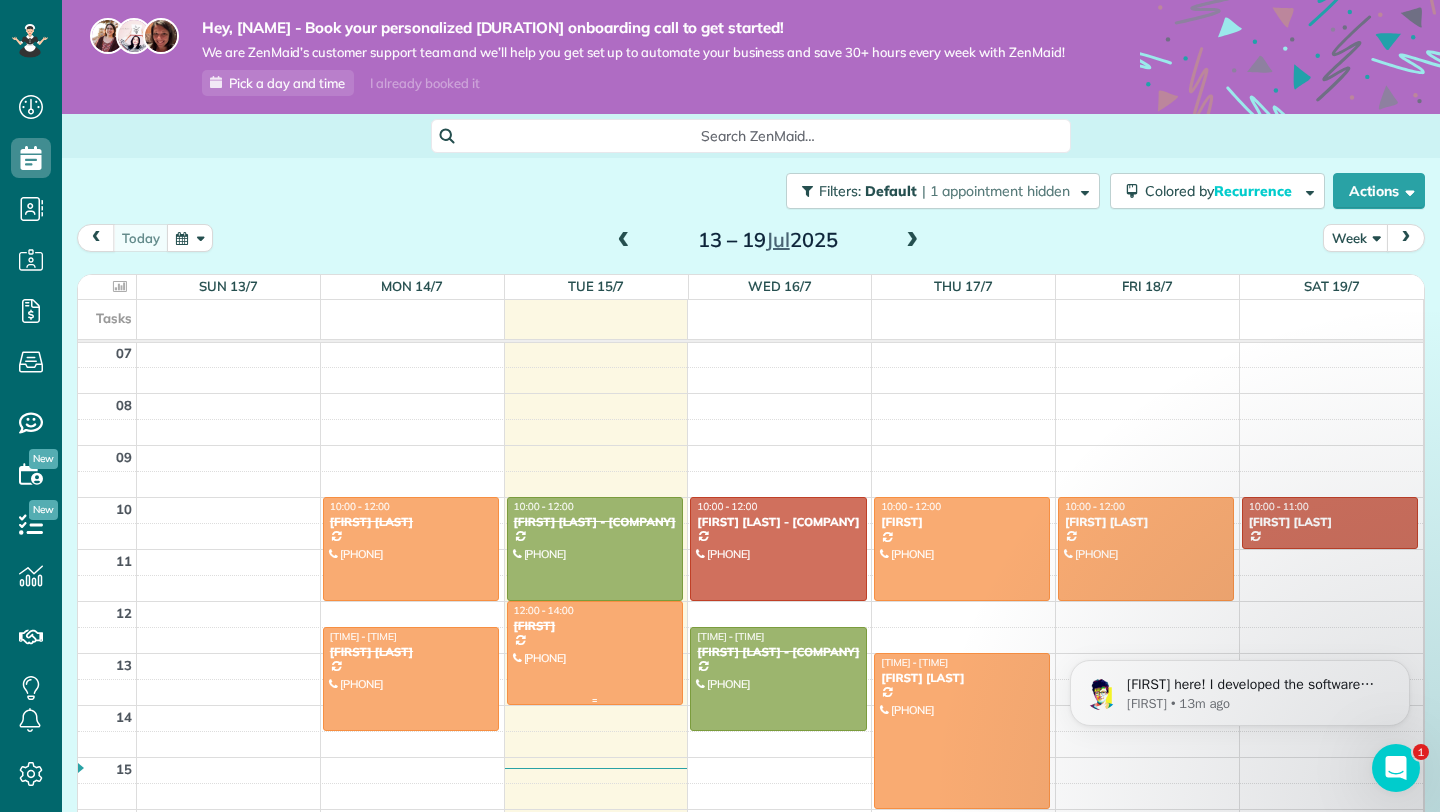 click at bounding box center [595, 653] 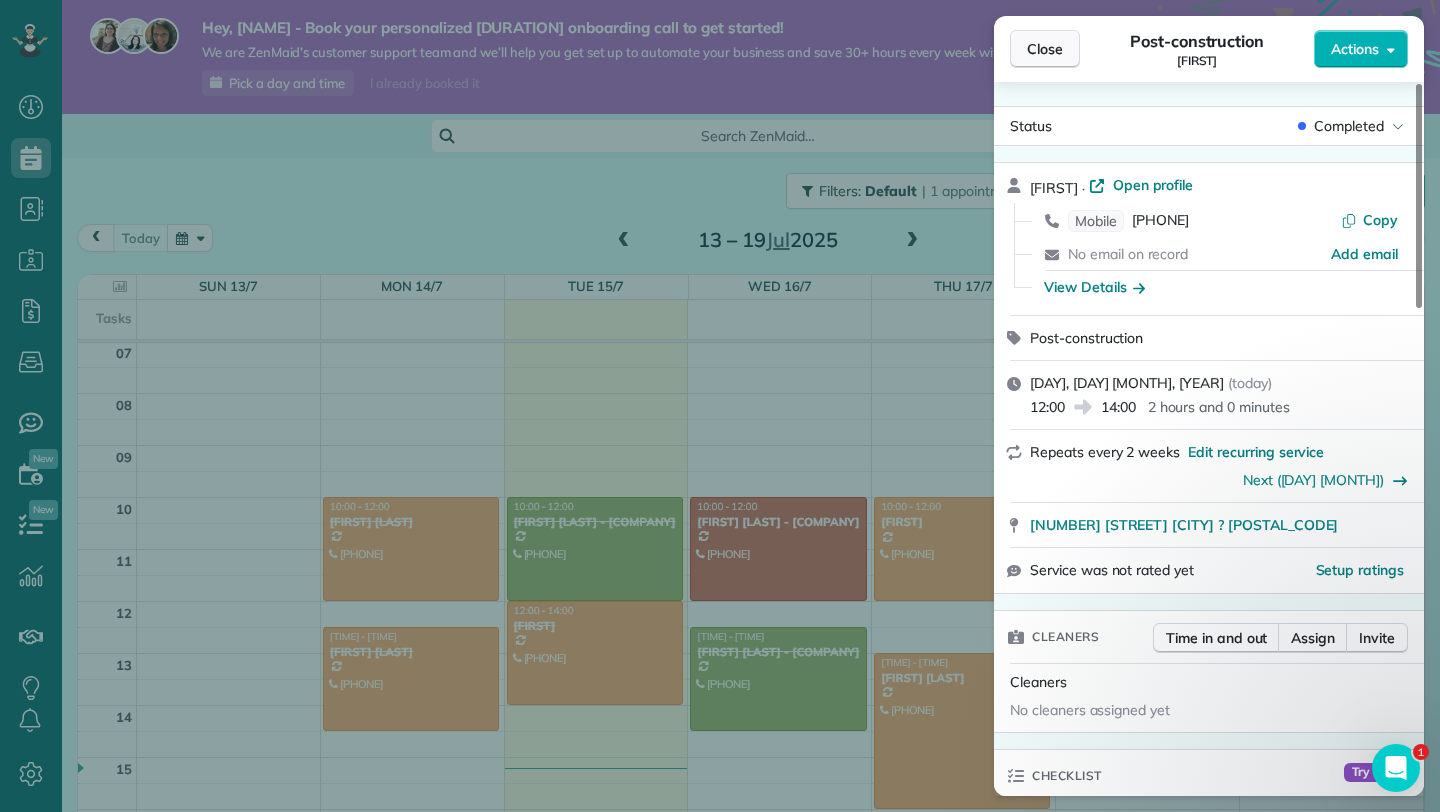 click on "Close" at bounding box center (1045, 49) 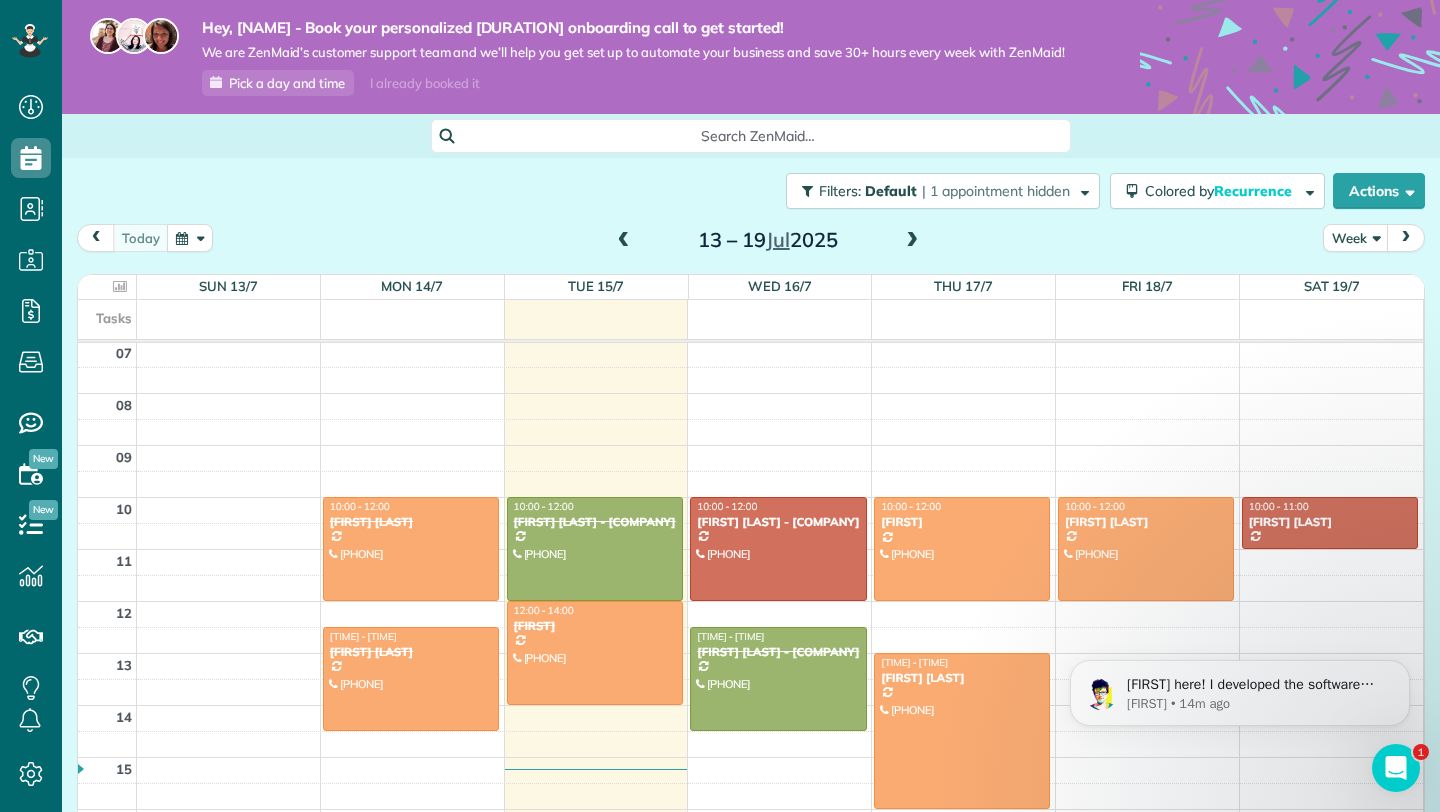 click at bounding box center [912, 241] 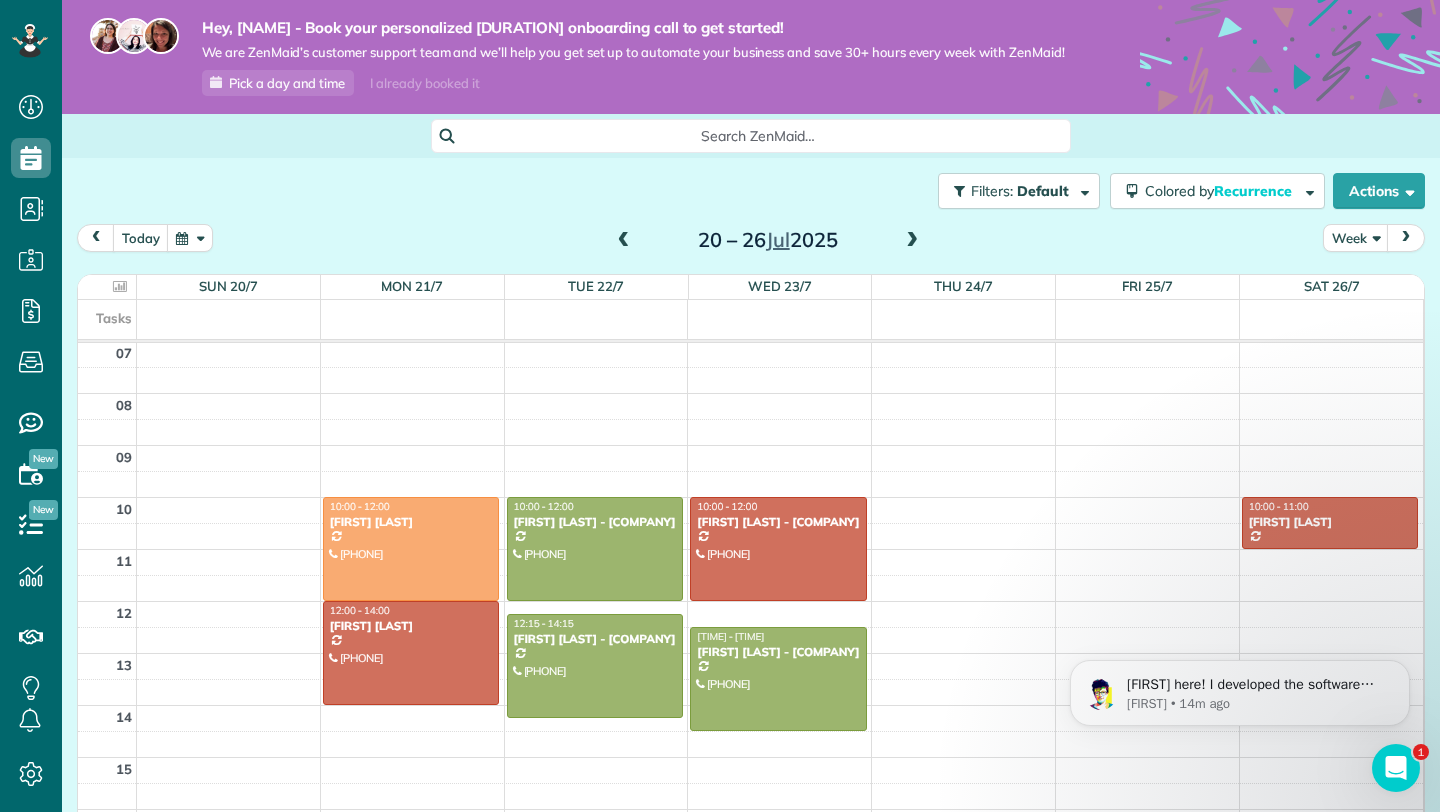 click at bounding box center (912, 241) 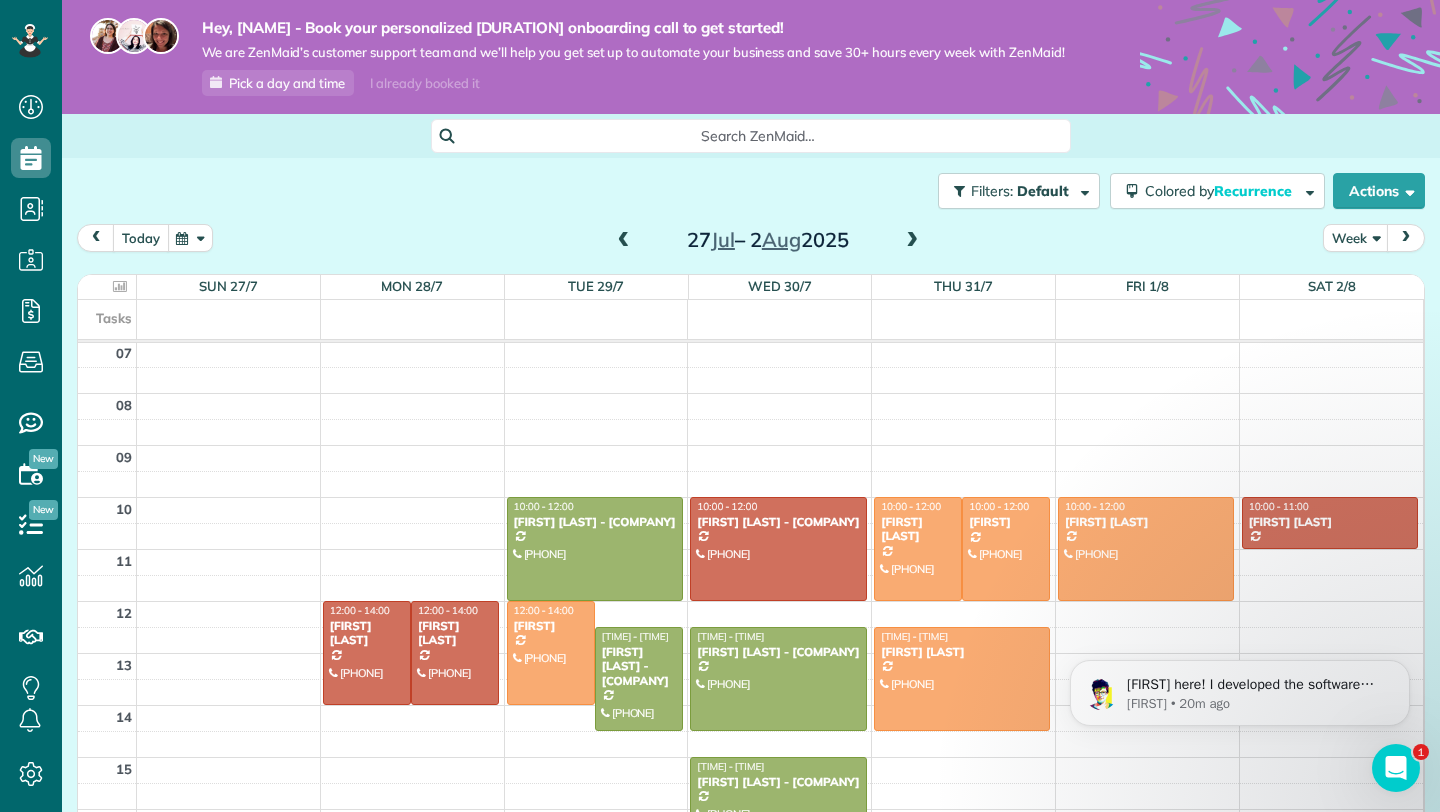 click on "Today" at bounding box center [141, 237] 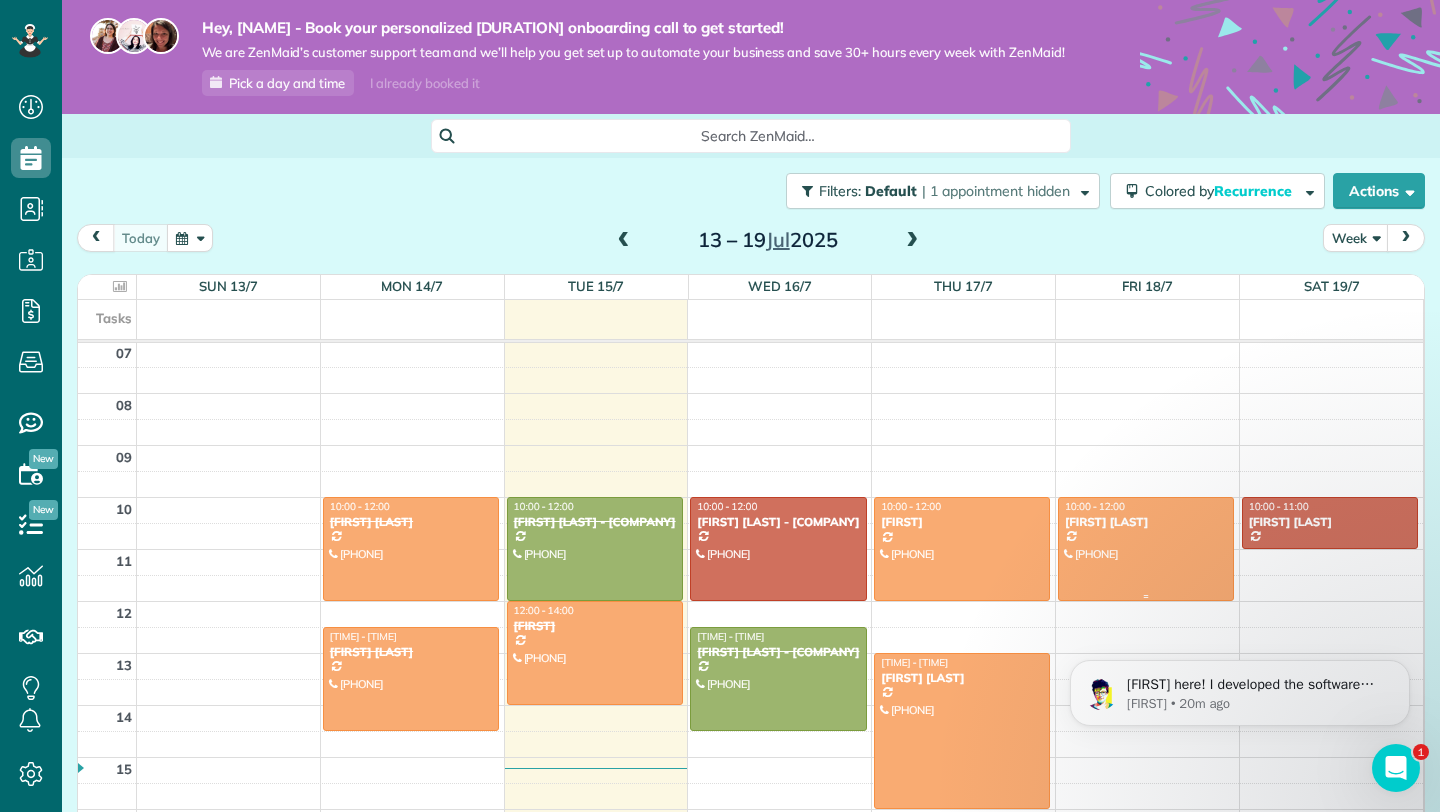 click on "[FIRST] [LAST]" at bounding box center [1146, 522] 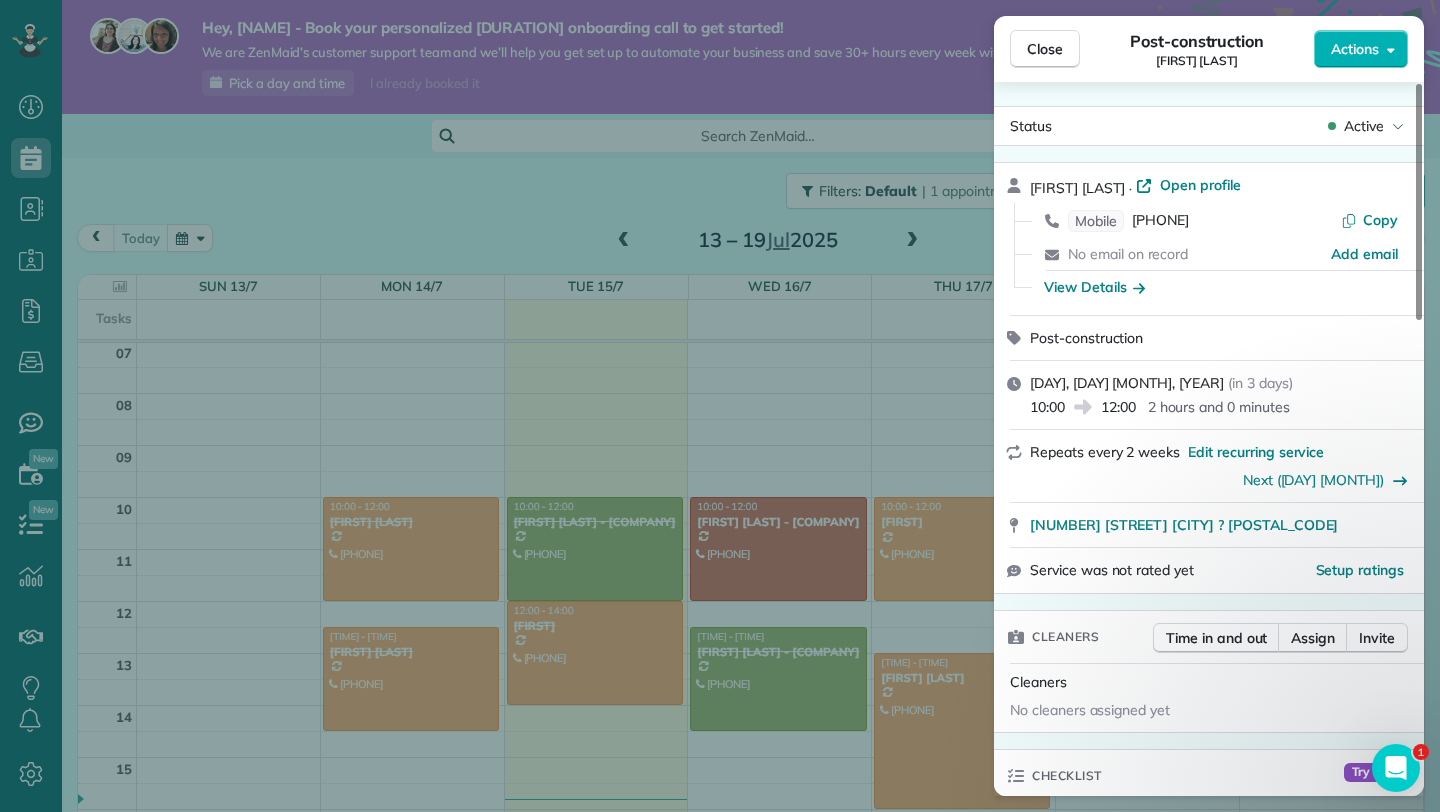 click on "Close Post-construction [NAME] [LAST] Actions Status Active [NAME] [LAST] · Open profile Mobile [PHONE] Copy No email on record Add email View Details Post-construction [DAY], [DAY] [MONTH], [YEAR] ( in [DURATION] ) [TIME] [TIME] [DURATION] Repeats every [DURATION] Edit recurring service Next ([DAY] [MONTH]) [NUMBER] [STREET] [CITY] ? [POSTCODE] Service was not rated yet Setup ratings Cleaners Time in and out Assign Invite Cleaners No cleaners assigned yet Checklist Try Now Keep this appointment up to your standards. Stay on top of every detail, keep your cleaners organised, and your client happy. Assign a checklist Watch a [DURATION] demo Billing Billing actions Price £[PRICE] Overcharge £[PRICE] Discount £[PRICE] Coupon discount - Primary tax - Secondary tax - Total appointment price £[PRICE] Tips collected New feature! £[PRICE] Unpaid Mark as paid Total including tip £[PRICE] Get paid online in no-time! Send an invoice and reward your cleaners with tips Charge customer credit card Appointment custom fields Work items Notes [NUMBER] [NUMBER]" at bounding box center (720, 406) 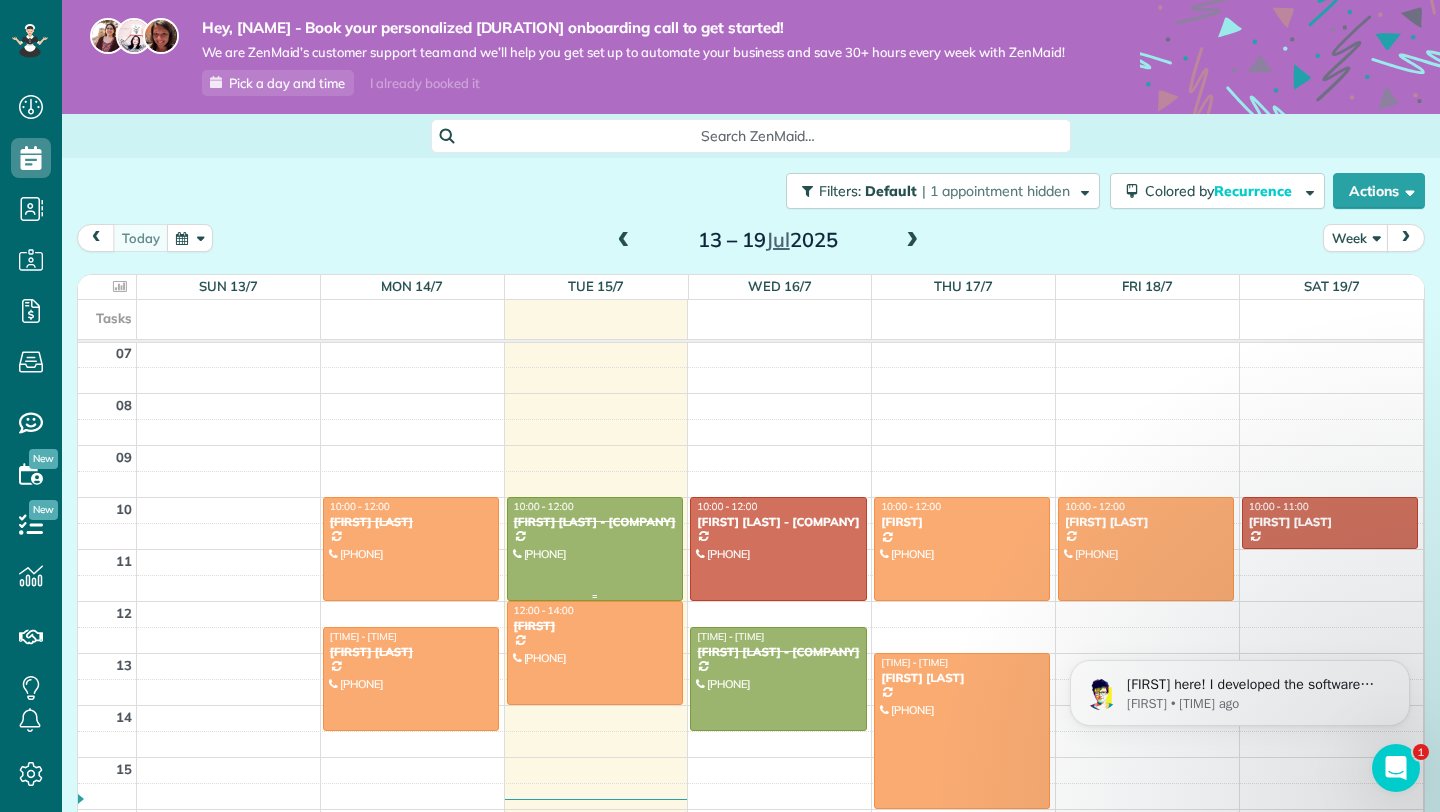 click on "[FIRST] [LAST] - [COMPANY]" at bounding box center (595, 522) 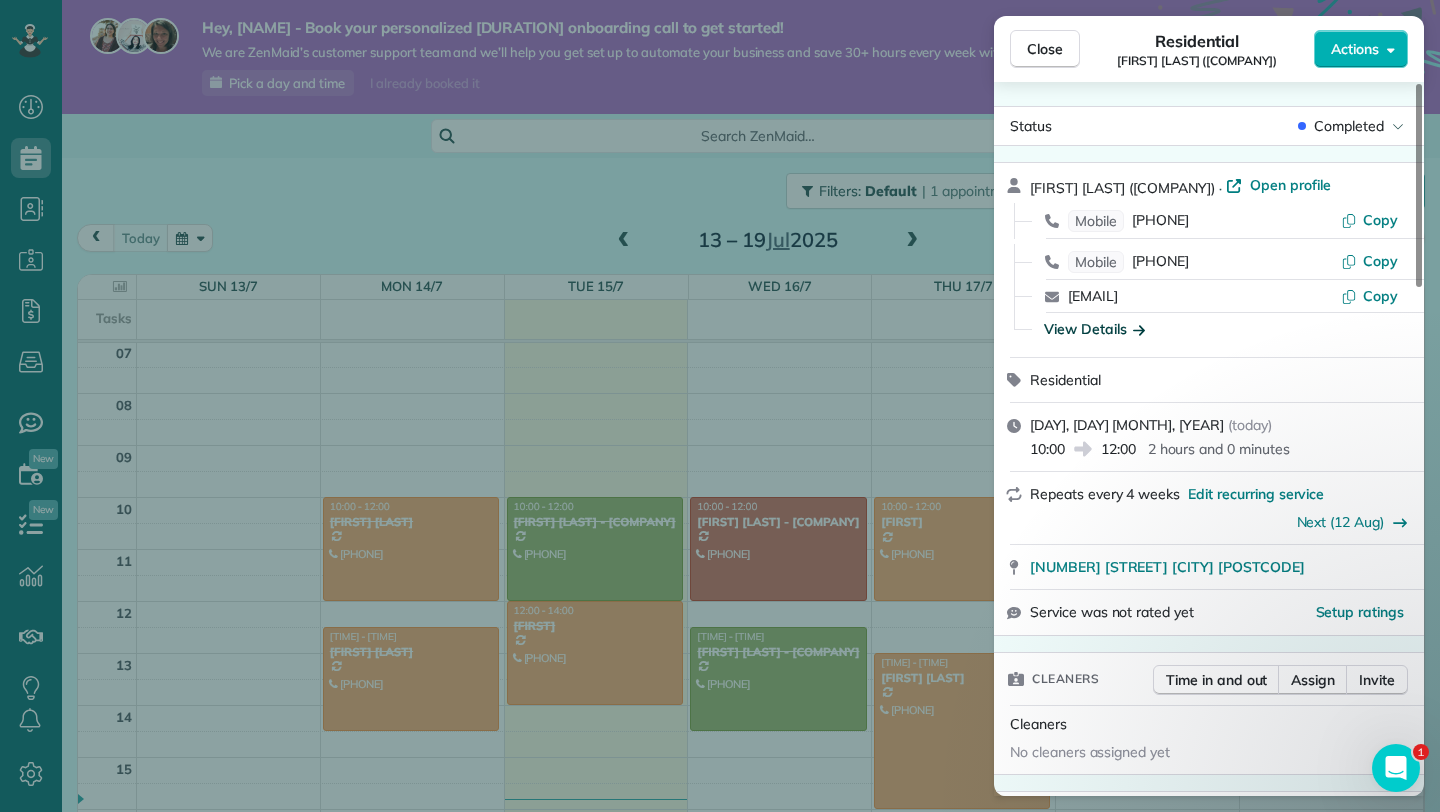 click 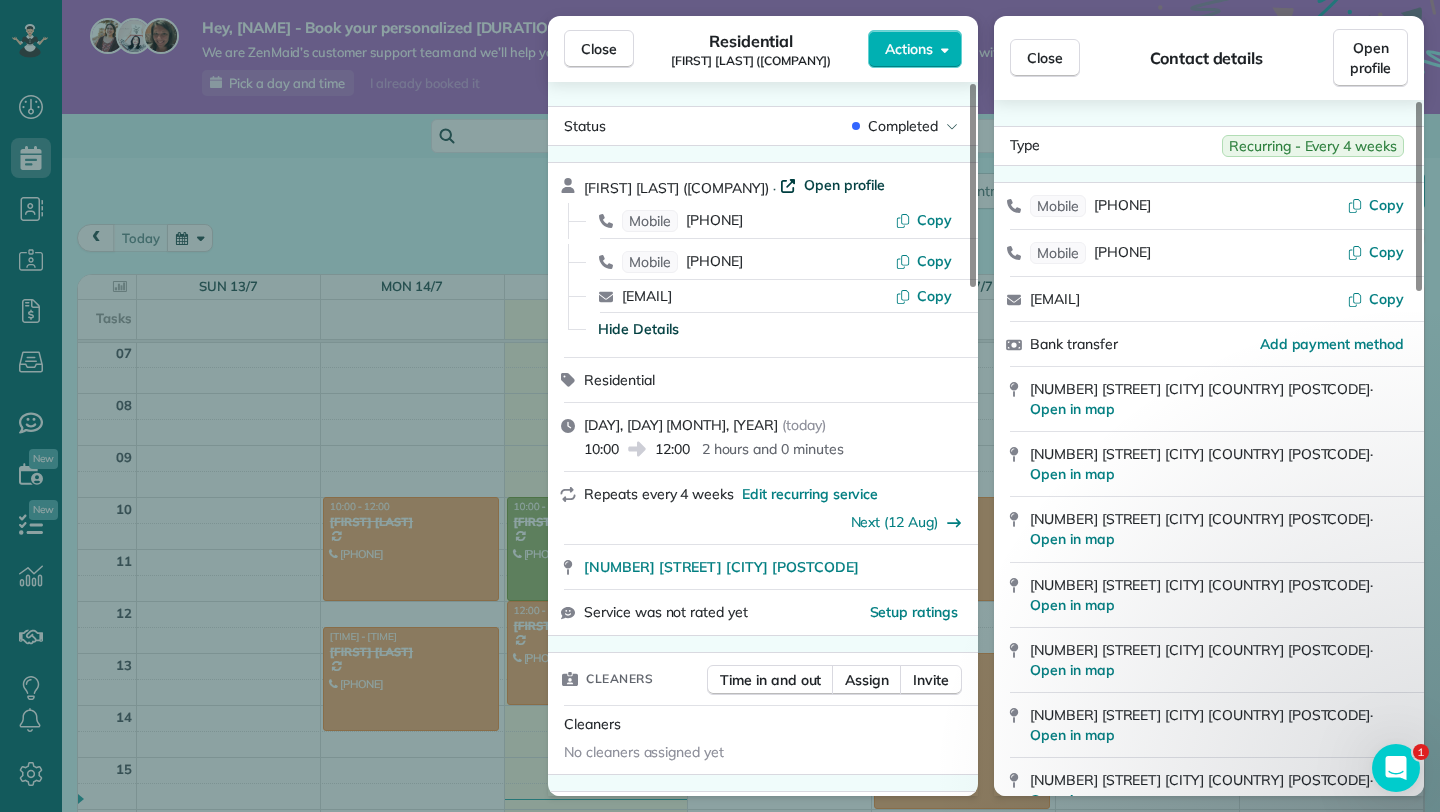 click on "Open profile" at bounding box center [844, 185] 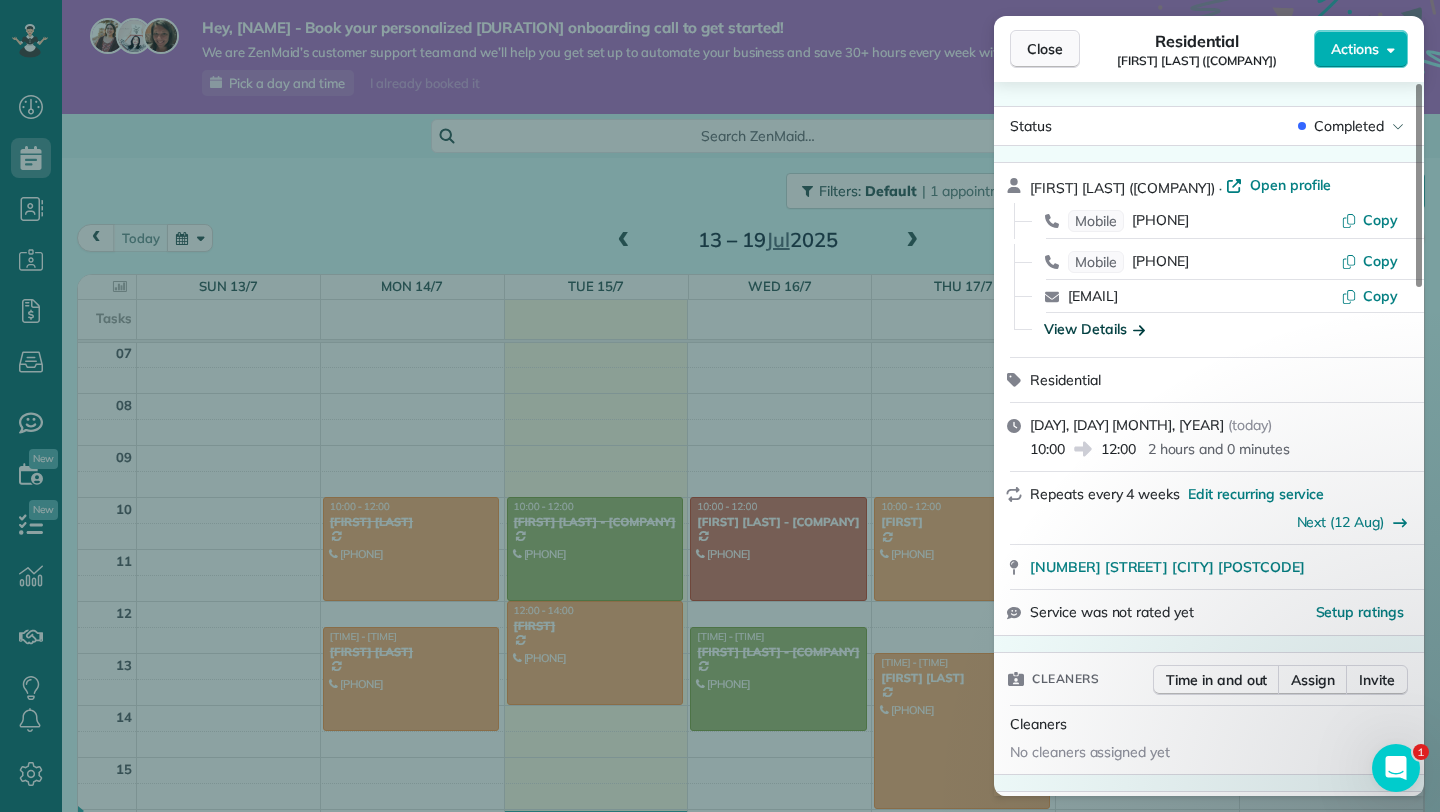 click on "Close" at bounding box center [1045, 49] 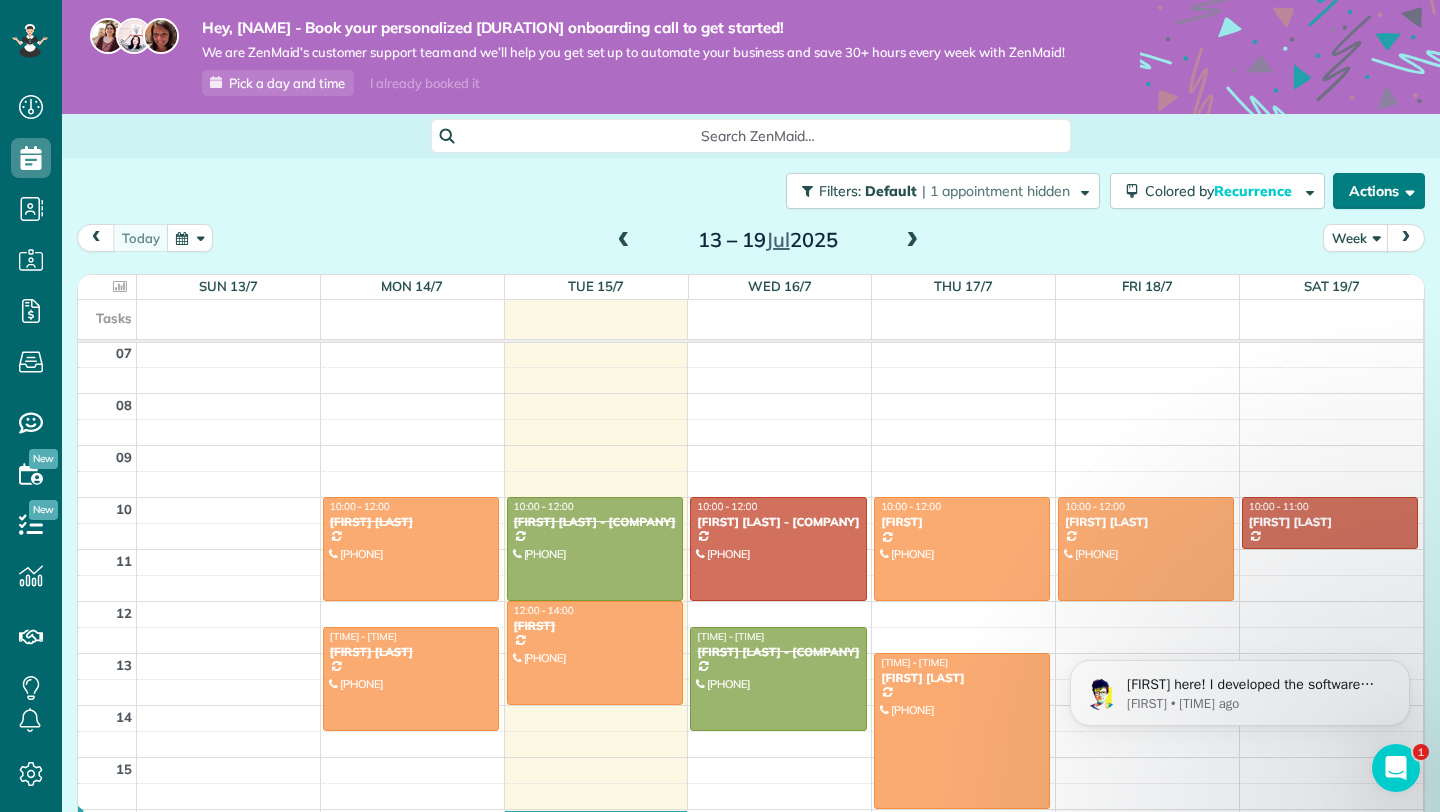 click at bounding box center [1406, 190] 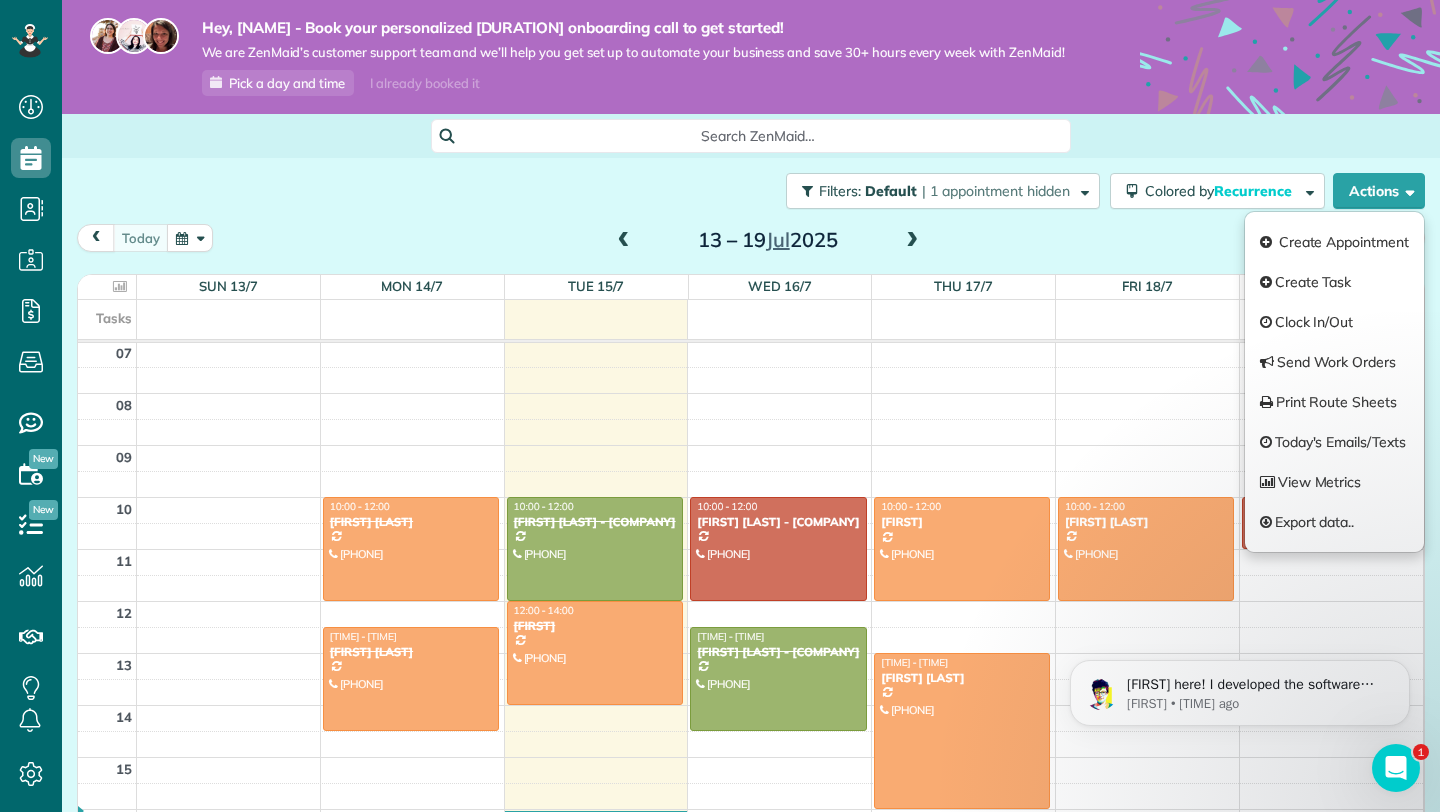 click on "[DAY] Week [NUMBER] – [NUMBER] [MONTH] [YEAR]" at bounding box center [751, 242] 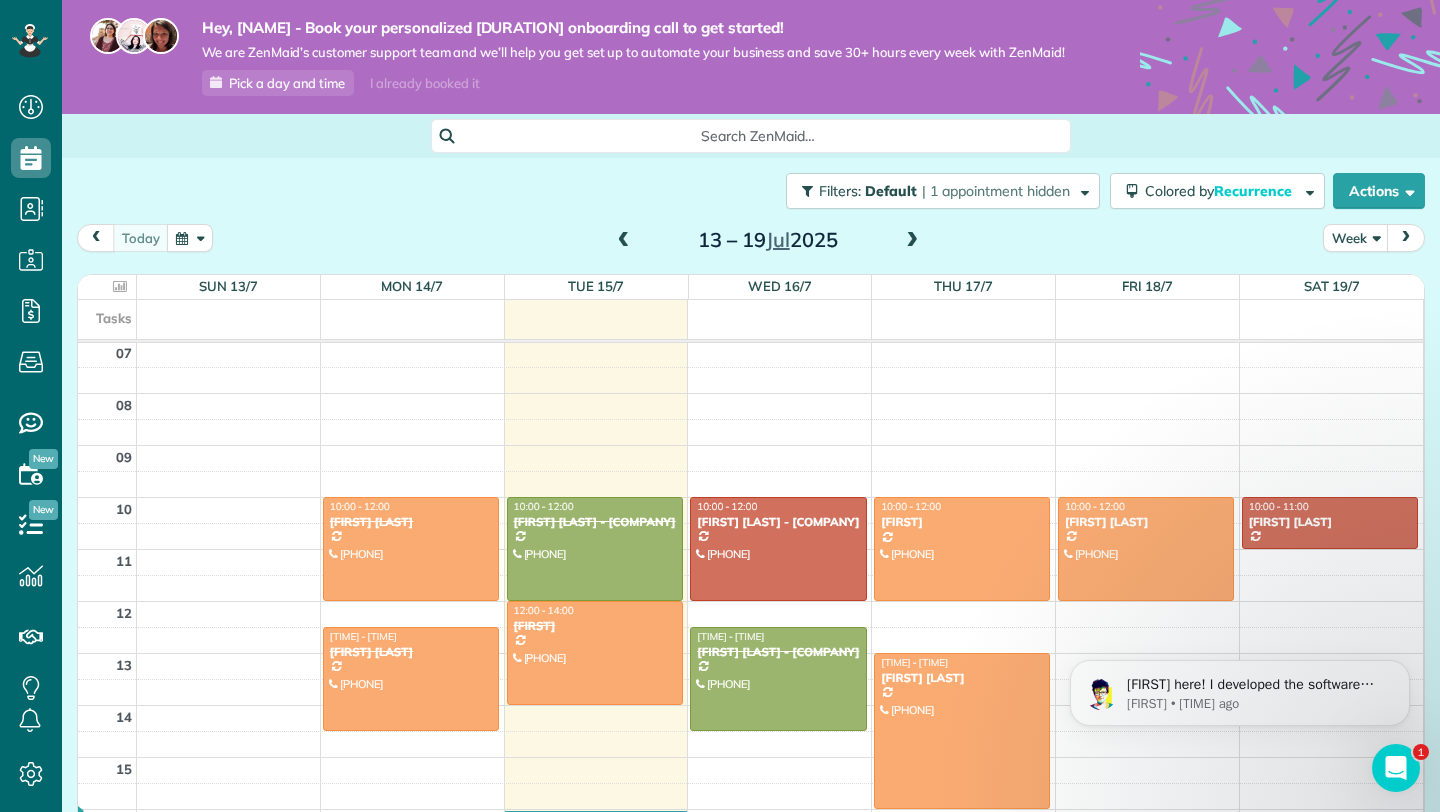 click at bounding box center [912, 241] 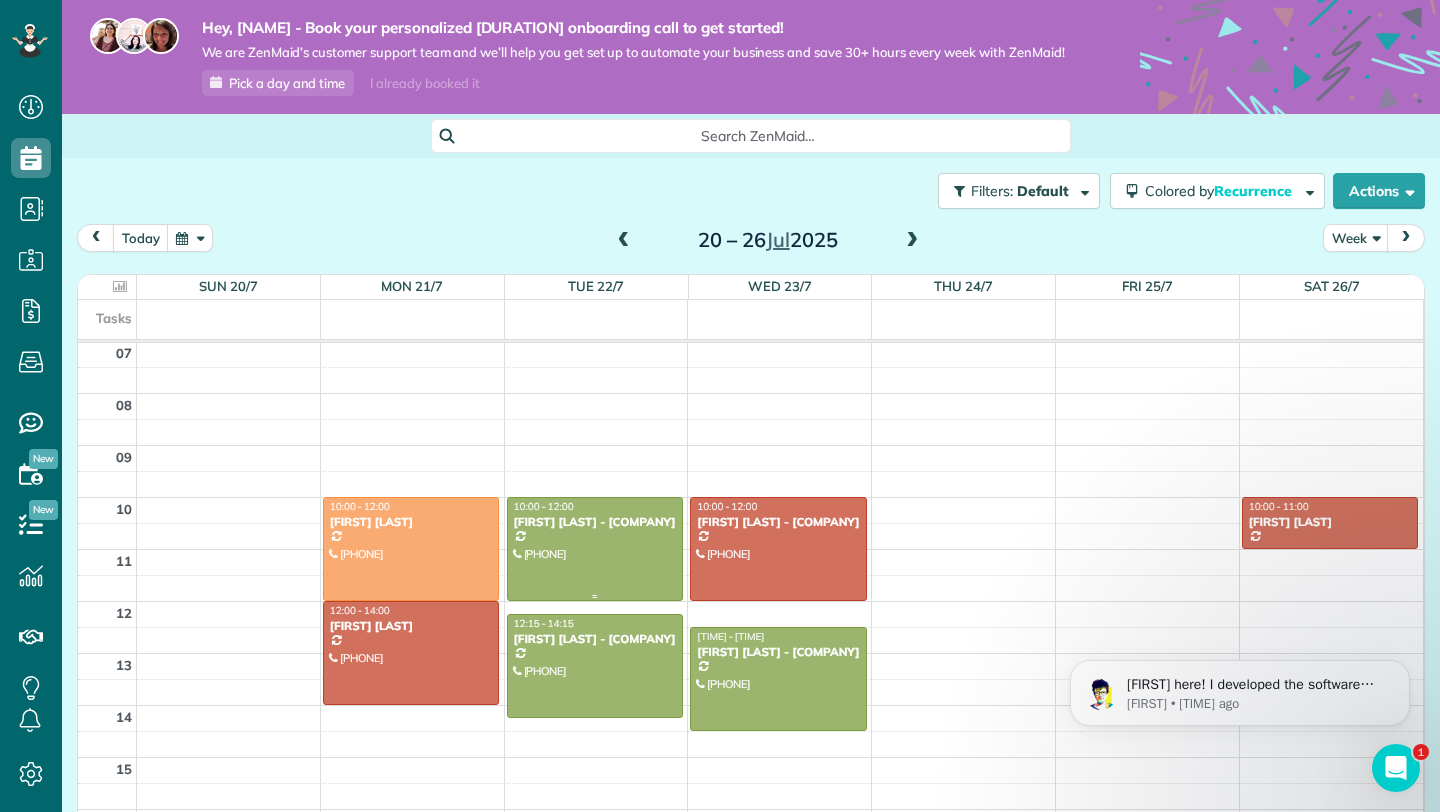 click at bounding box center [595, 549] 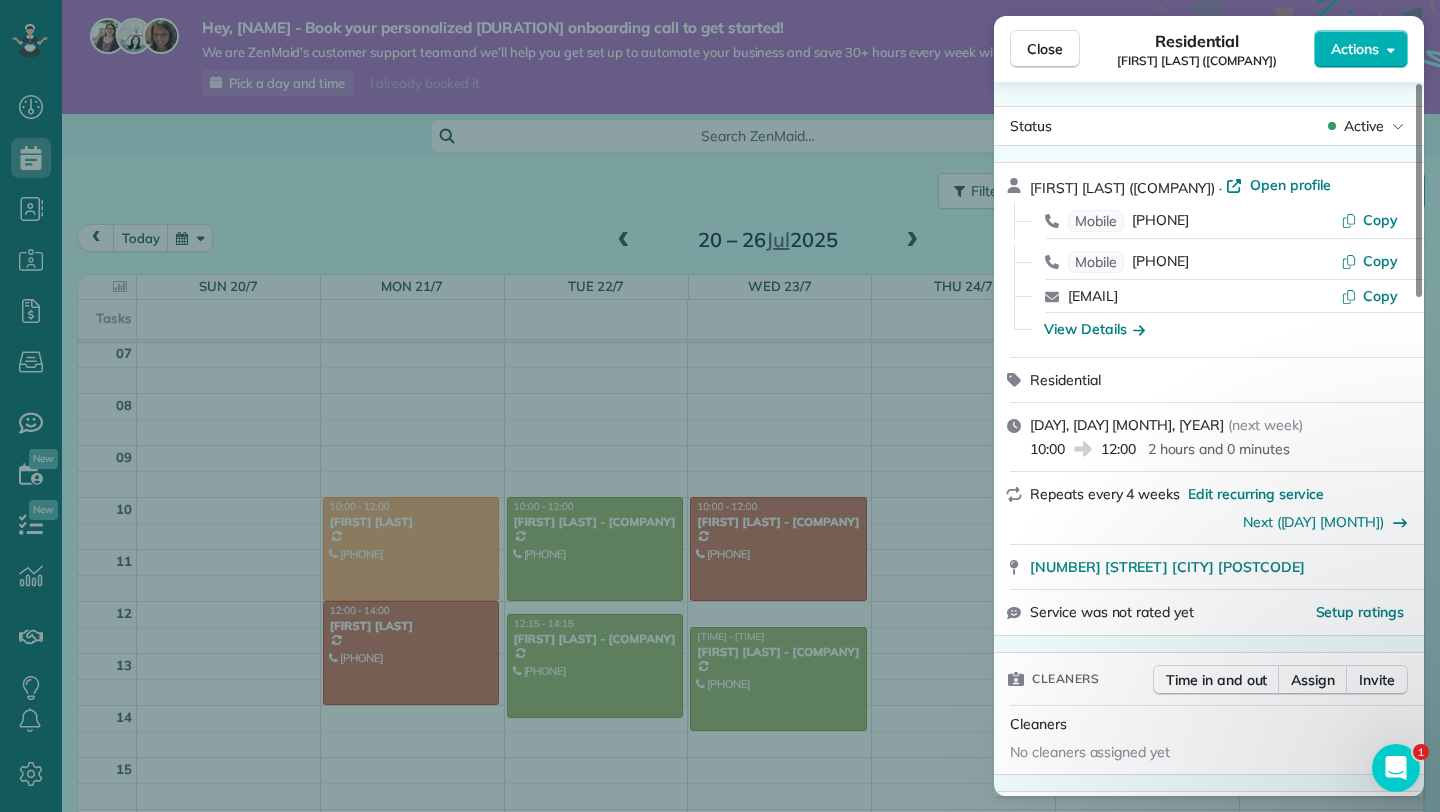 click on "Close Residential [NAME] ([COMPANY]) Actions Status Active [NAME] ([COMPANY]) · Open profile Mobile [PHONE] Copy Mobile [PHONE] Copy [EMAIL] Copy View Details Residential [DAY], [DAY] [MONTH], [YEAR] ( next week ) [TIME] [TIME] [DURATION] Repeats every [DURATION] Edit recurring service Next ([DAY] [MONTH]) [NUMBER] [STREET] [CITY] [POSTCODE] Service was not rated yet Setup ratings Cleaners Time in and out Assign Invite Cleaners No cleaners assigned yet Checklist Try Now Keep this appointment up to your standards. Stay on top of every detail, keep your cleaners organised, and your client happy. Assign a checklist Watch a [DURATION] demo Billing Billing actions Price £[PRICE] Overcharge £[PRICE] Discount £[PRICE] Coupon discount - Primary tax - Secondary tax - Total appointment price £[PRICE] Tips collected New feature! £[PRICE] Mark as paid Total including tip £[PRICE] Get paid online in no-time! Send an invoice and reward your cleaners with tips Charge customer credit card Reason for Skip" at bounding box center (720, 406) 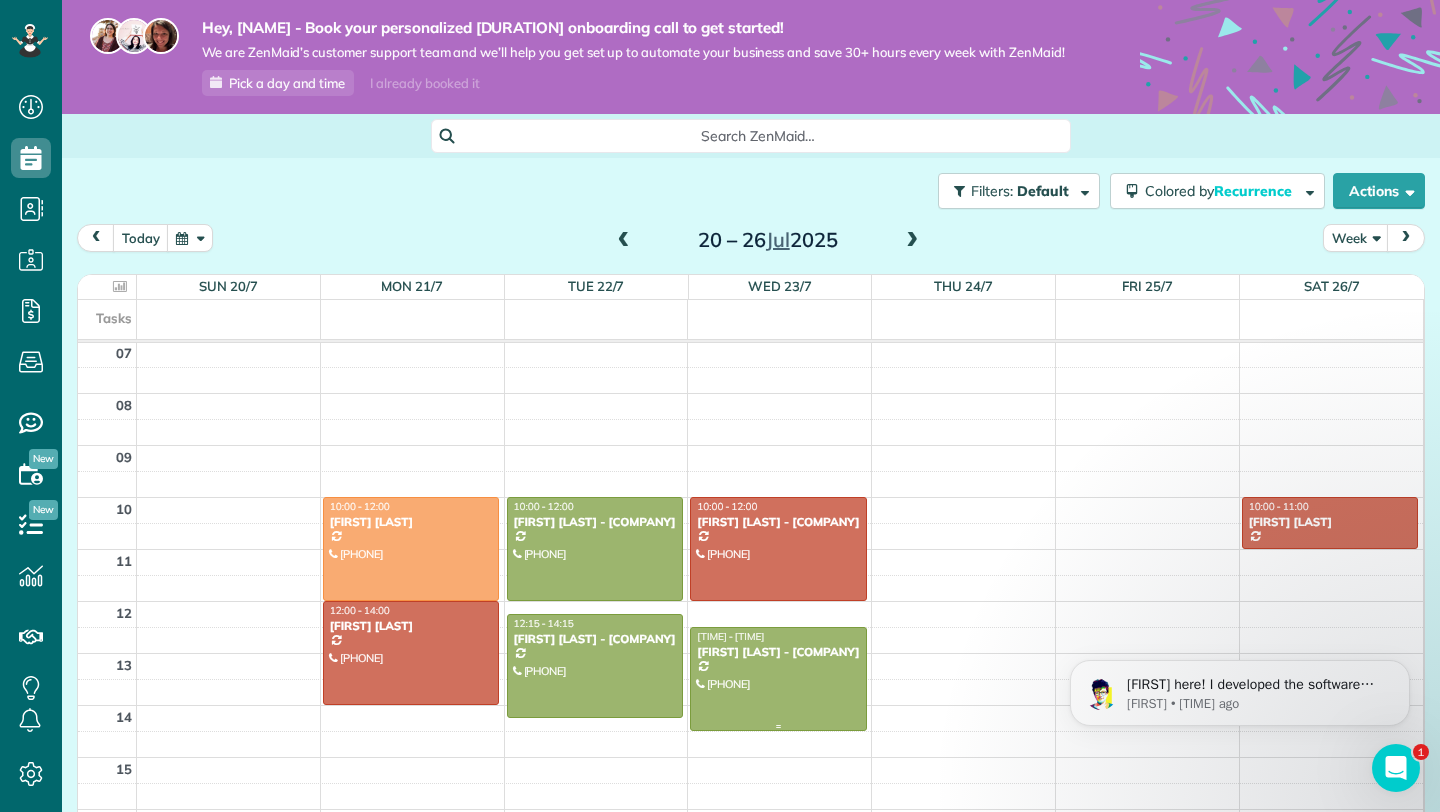 click at bounding box center [778, 679] 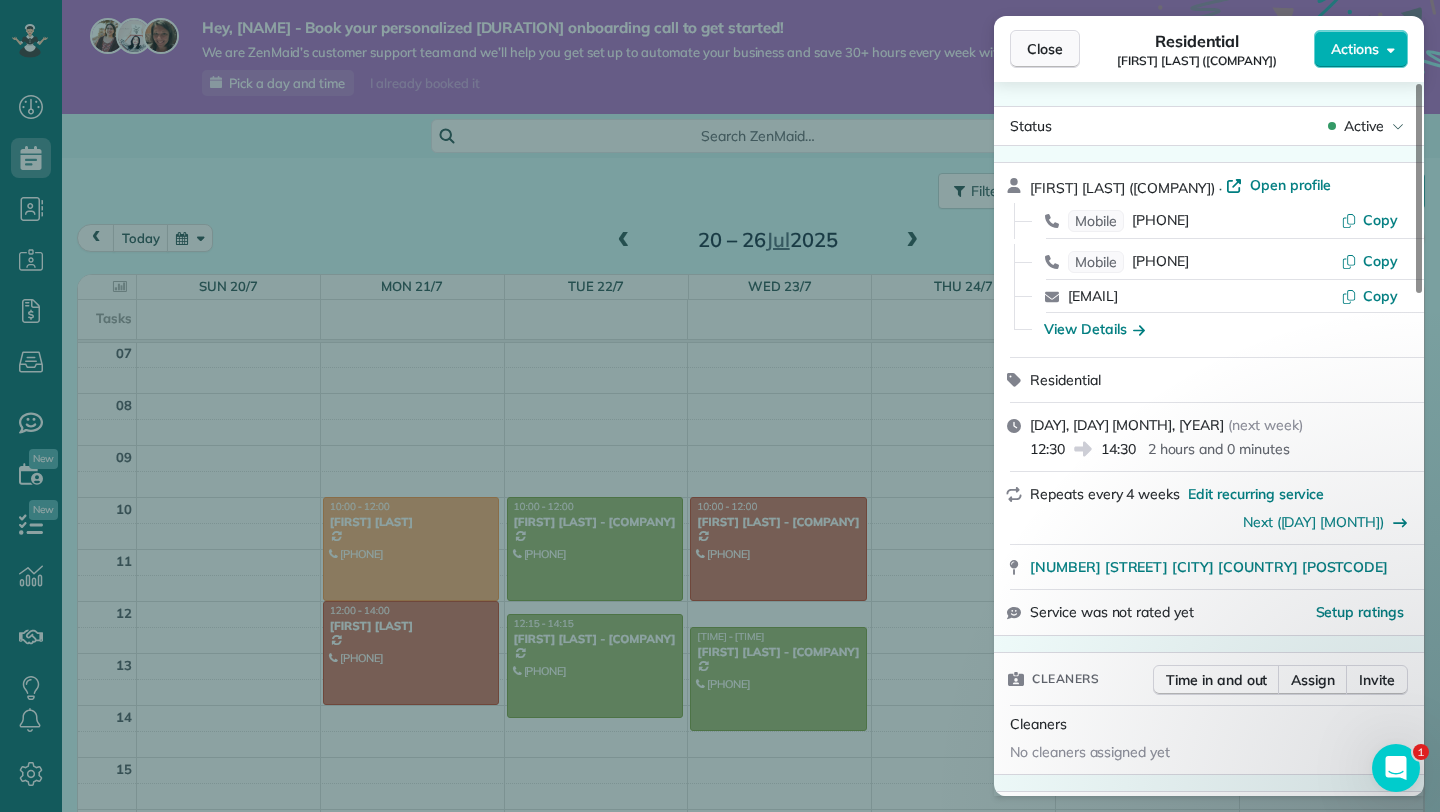 click on "Close" at bounding box center [1045, 49] 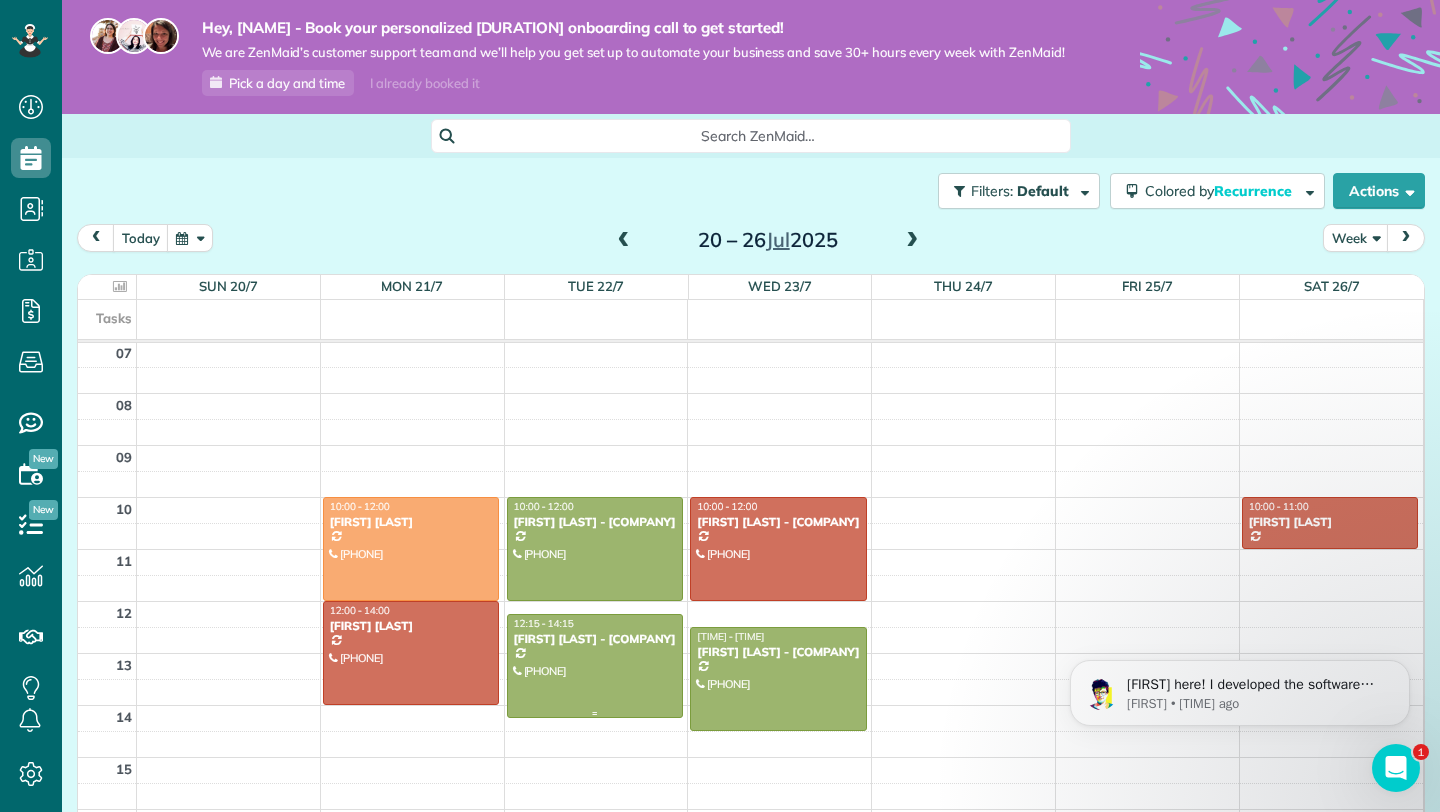 click at bounding box center [595, 666] 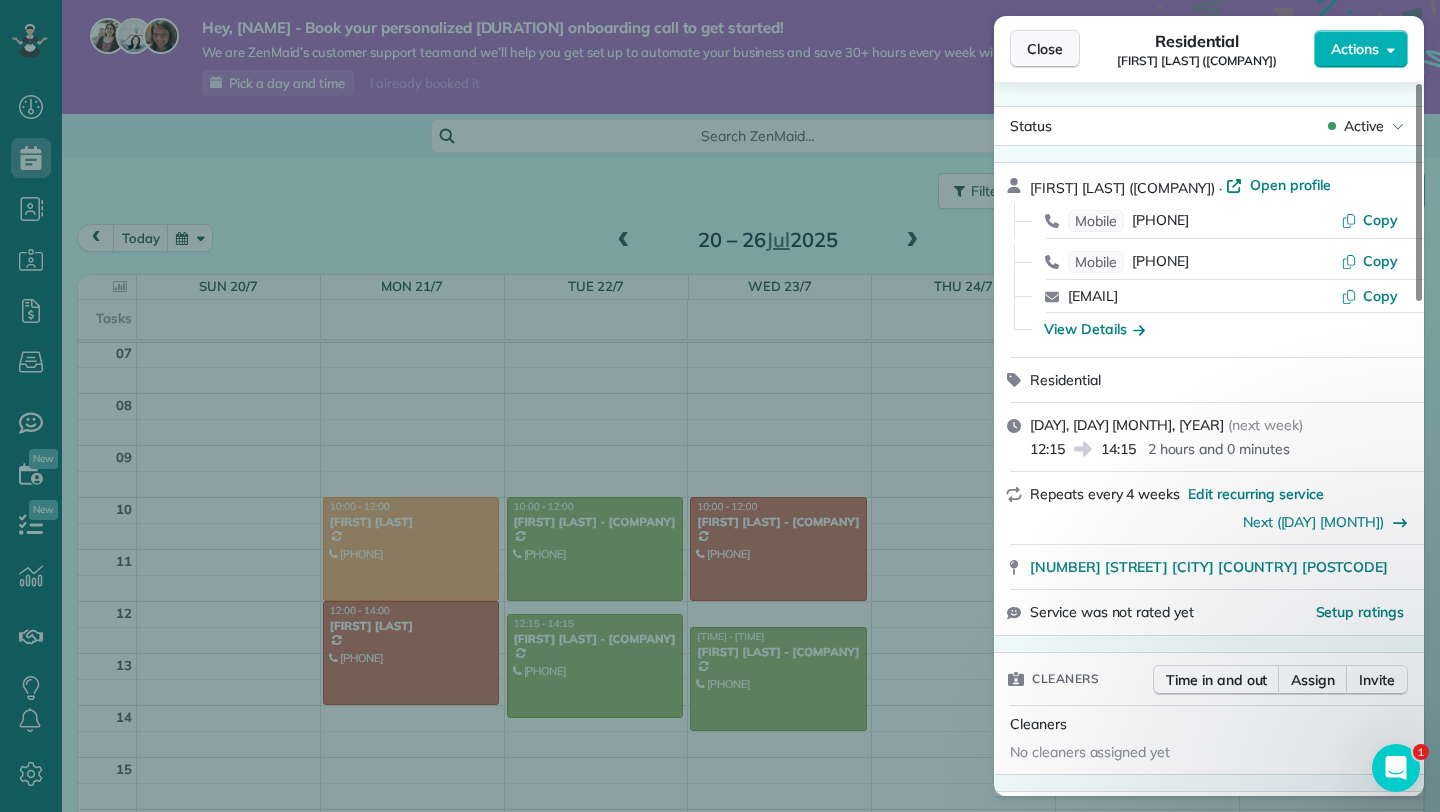 click on "Close" at bounding box center (1045, 49) 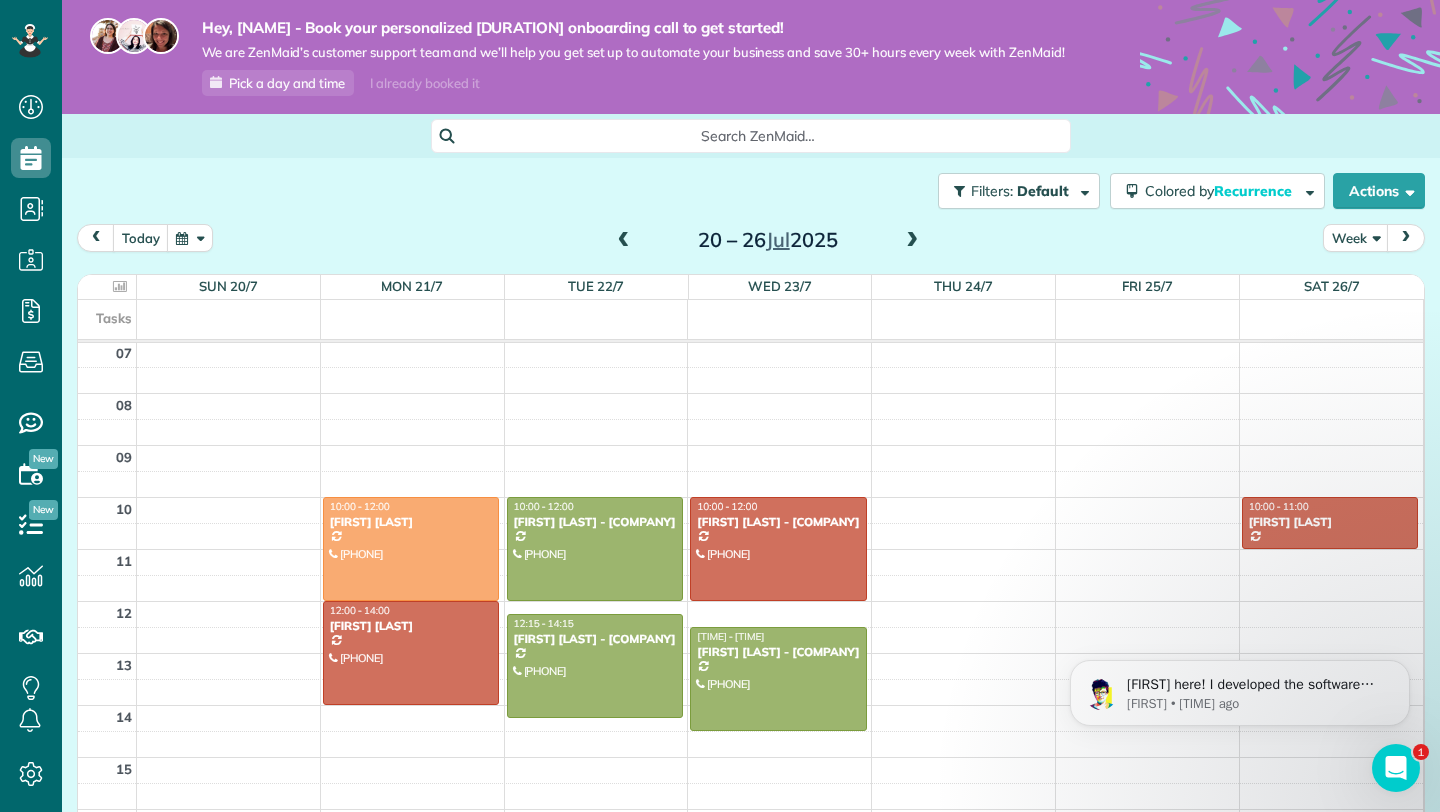click at bounding box center (912, 241) 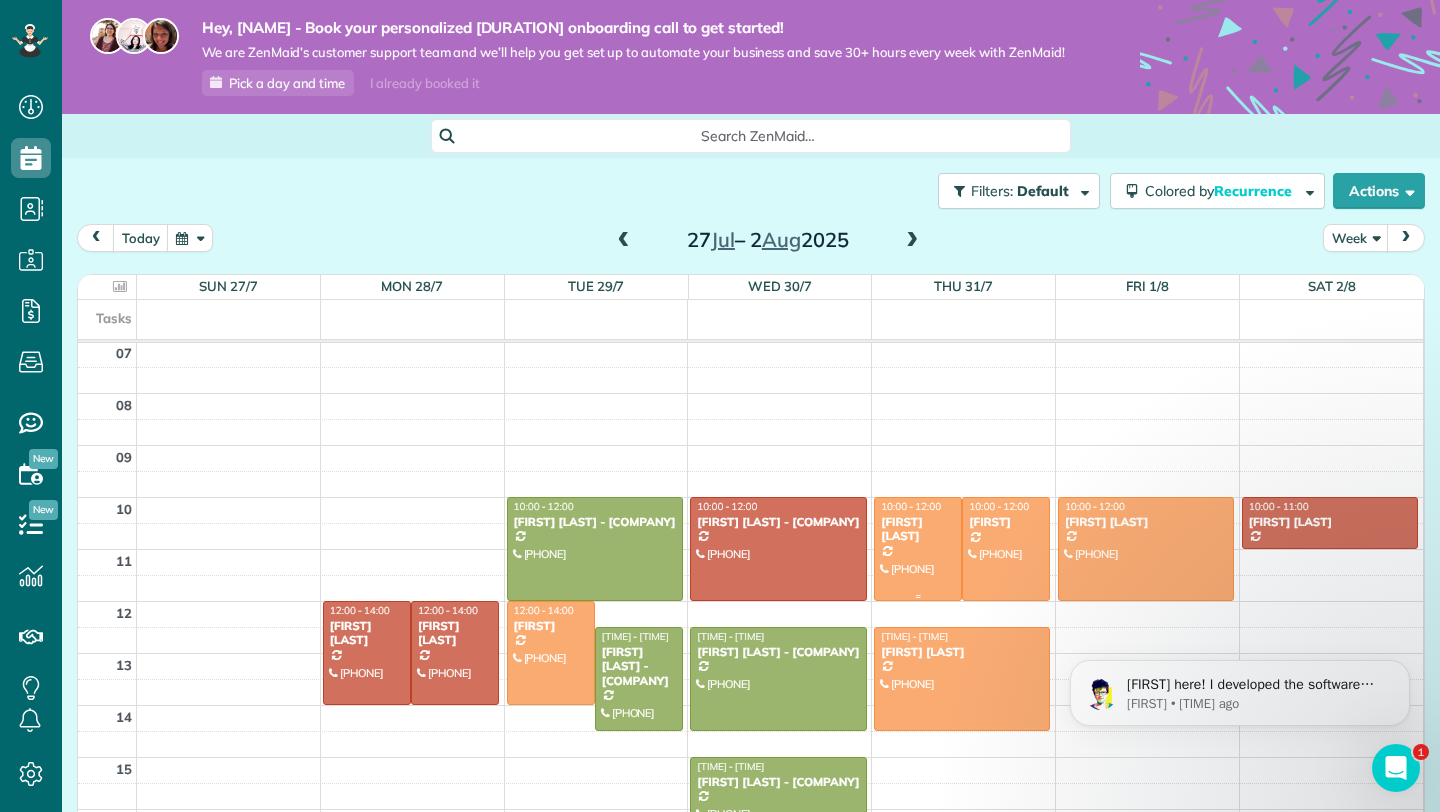 scroll, scrollTop: 472, scrollLeft: 0, axis: vertical 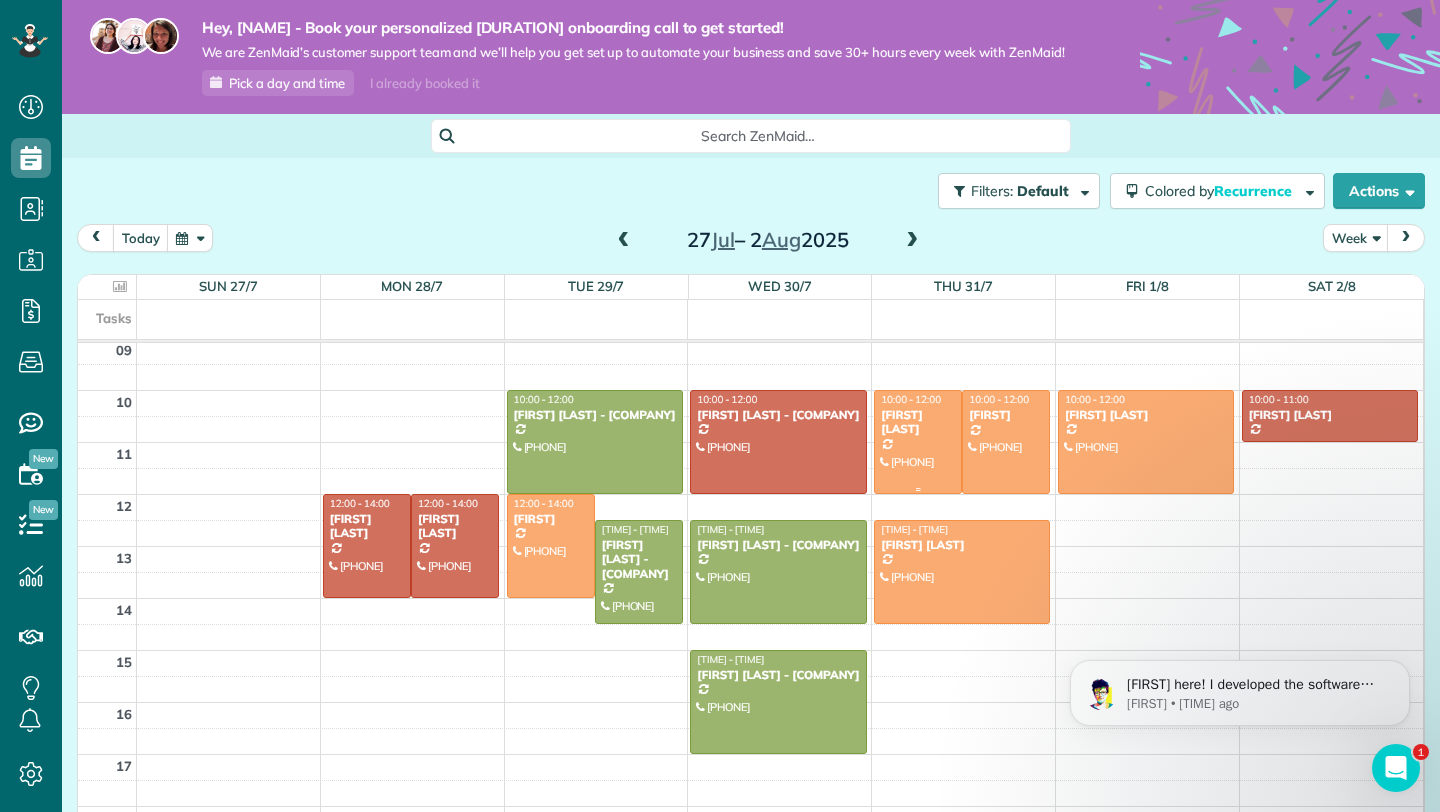 click at bounding box center [918, 442] 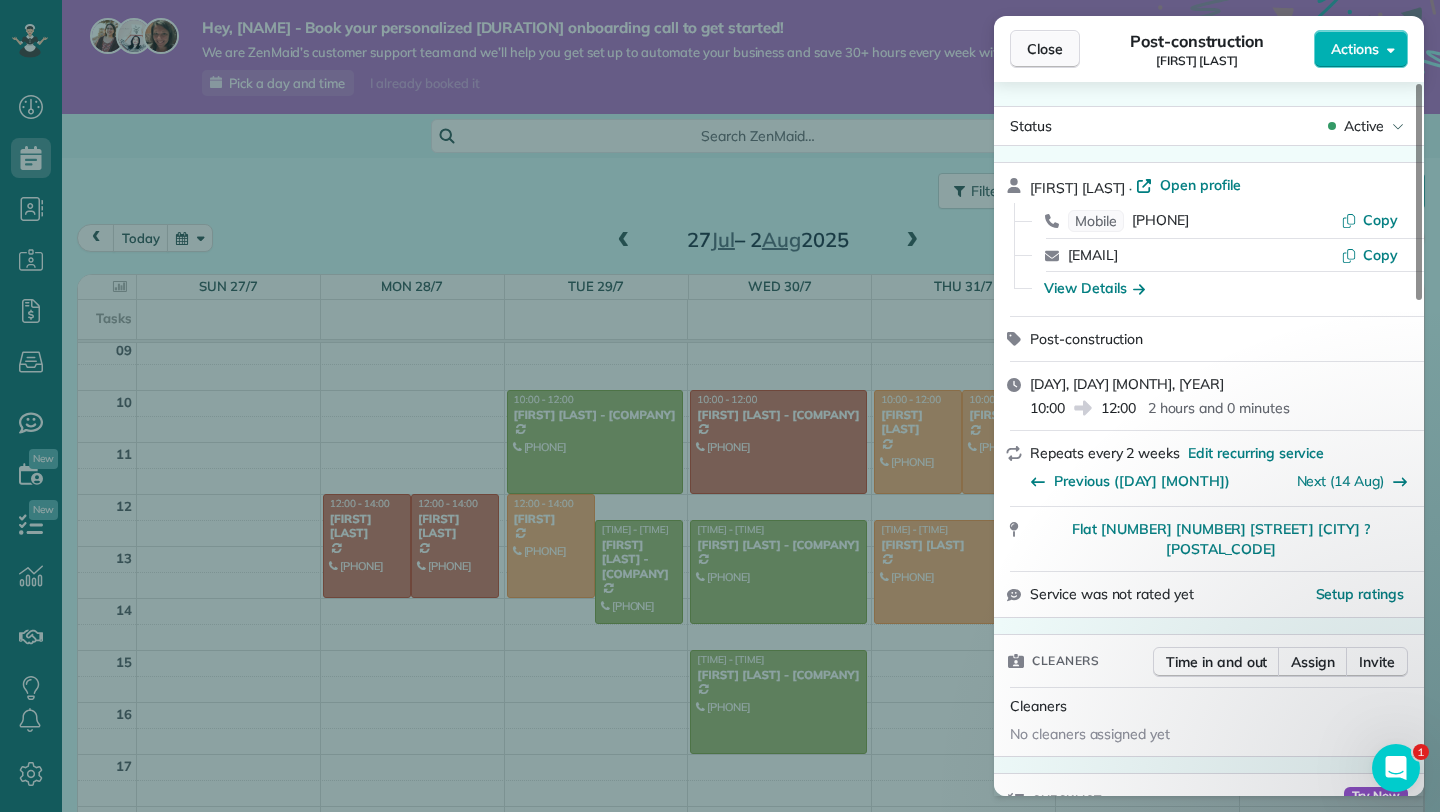 click on "Close" at bounding box center [1045, 49] 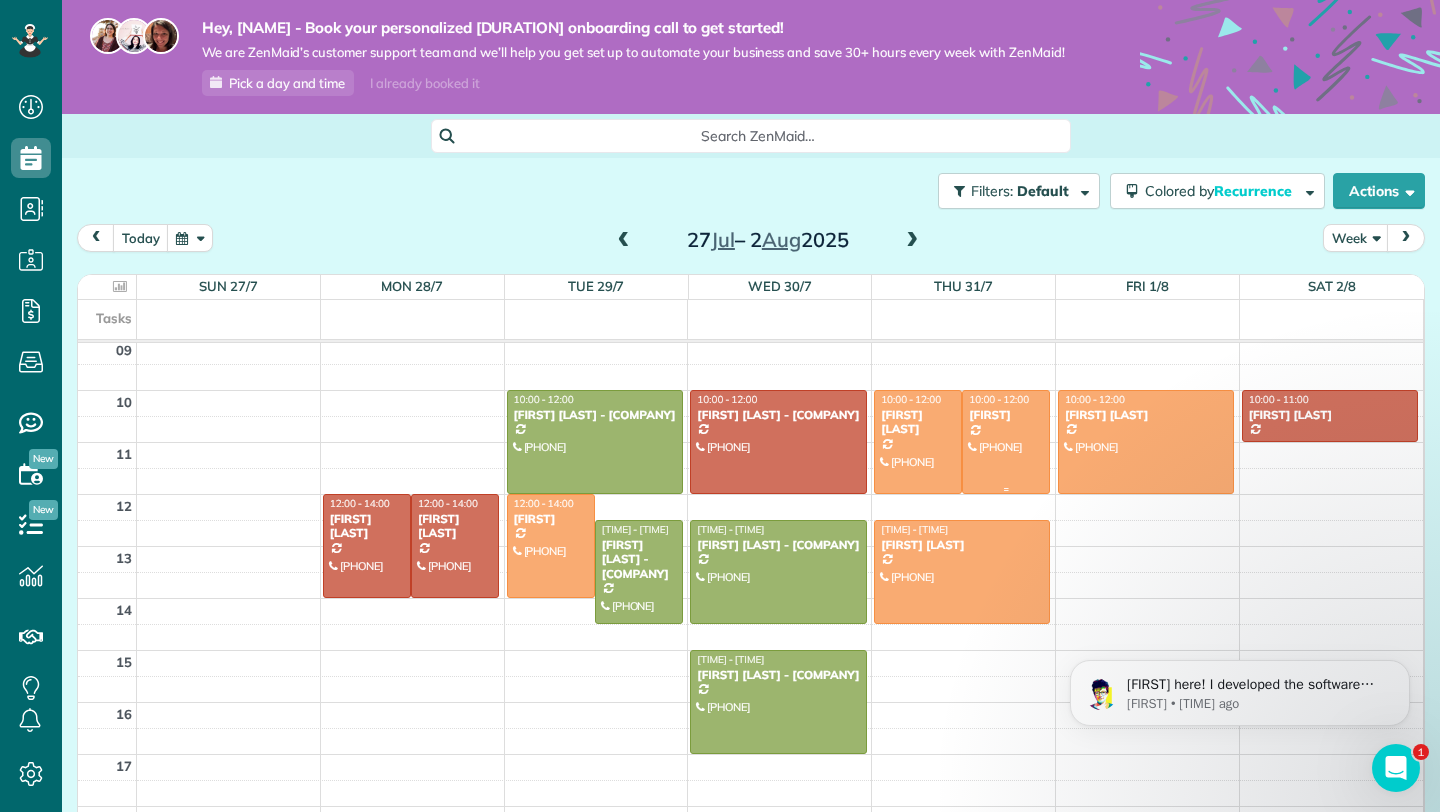 click at bounding box center [1006, 442] 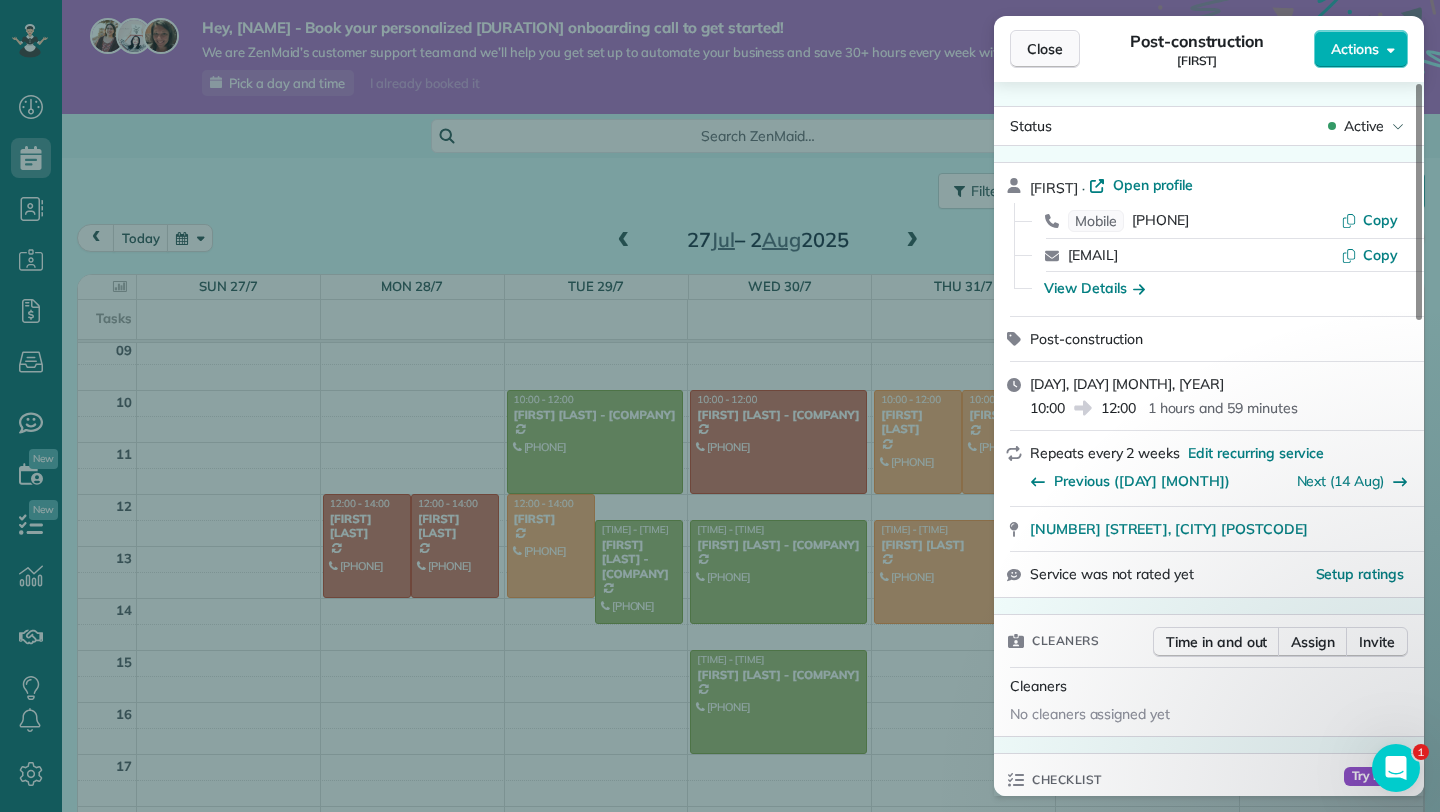 click on "Close" at bounding box center [1045, 49] 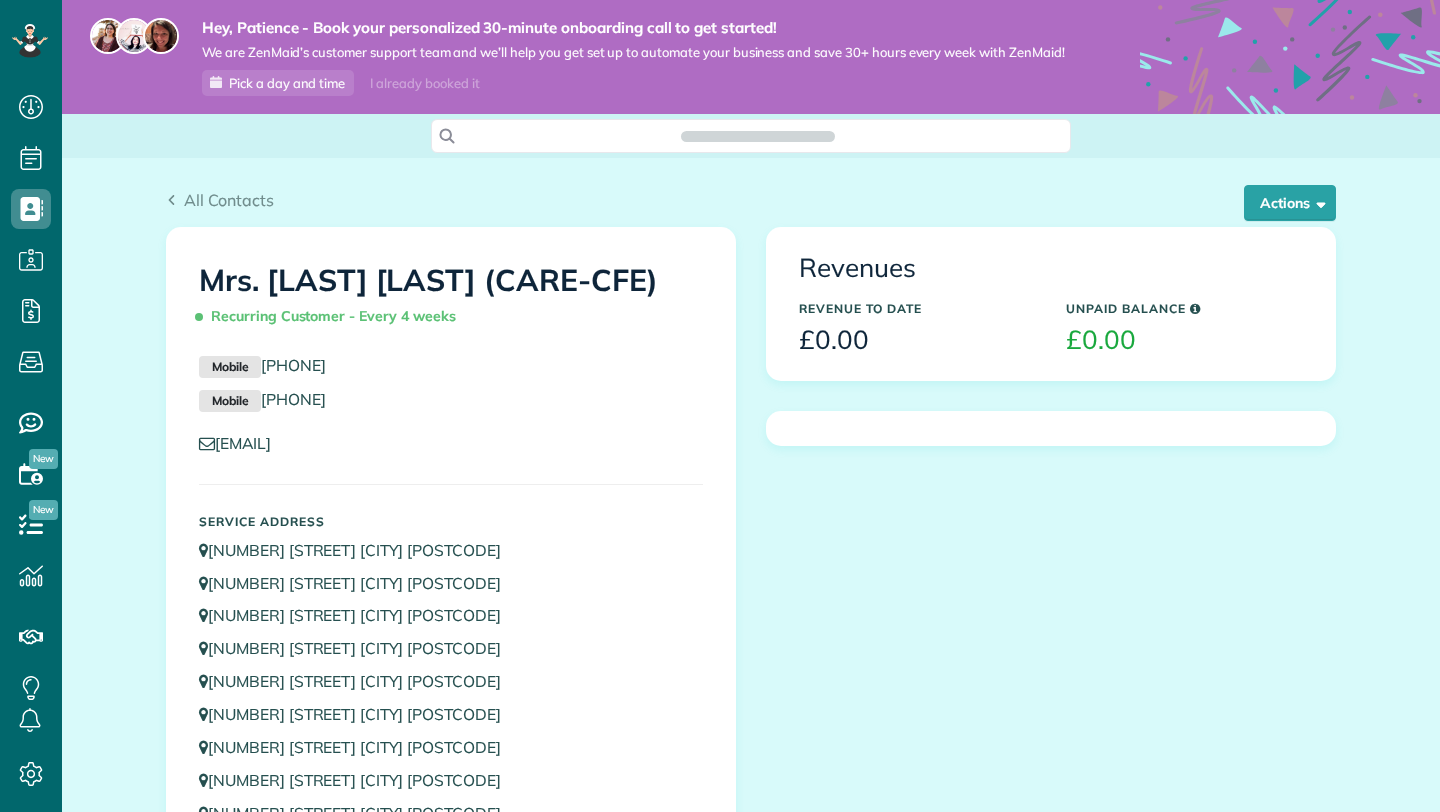 scroll, scrollTop: 0, scrollLeft: 0, axis: both 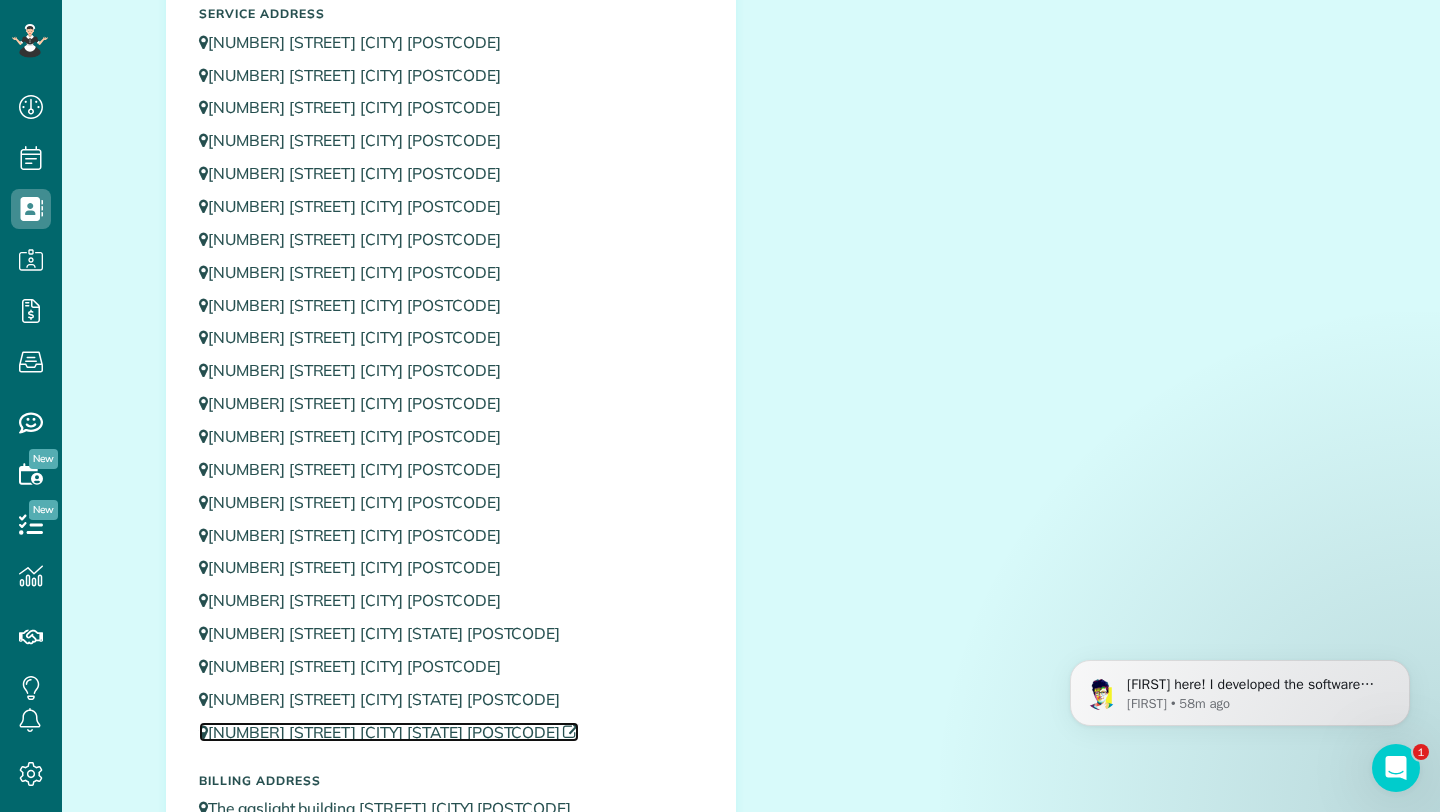 click at bounding box center [571, 733] 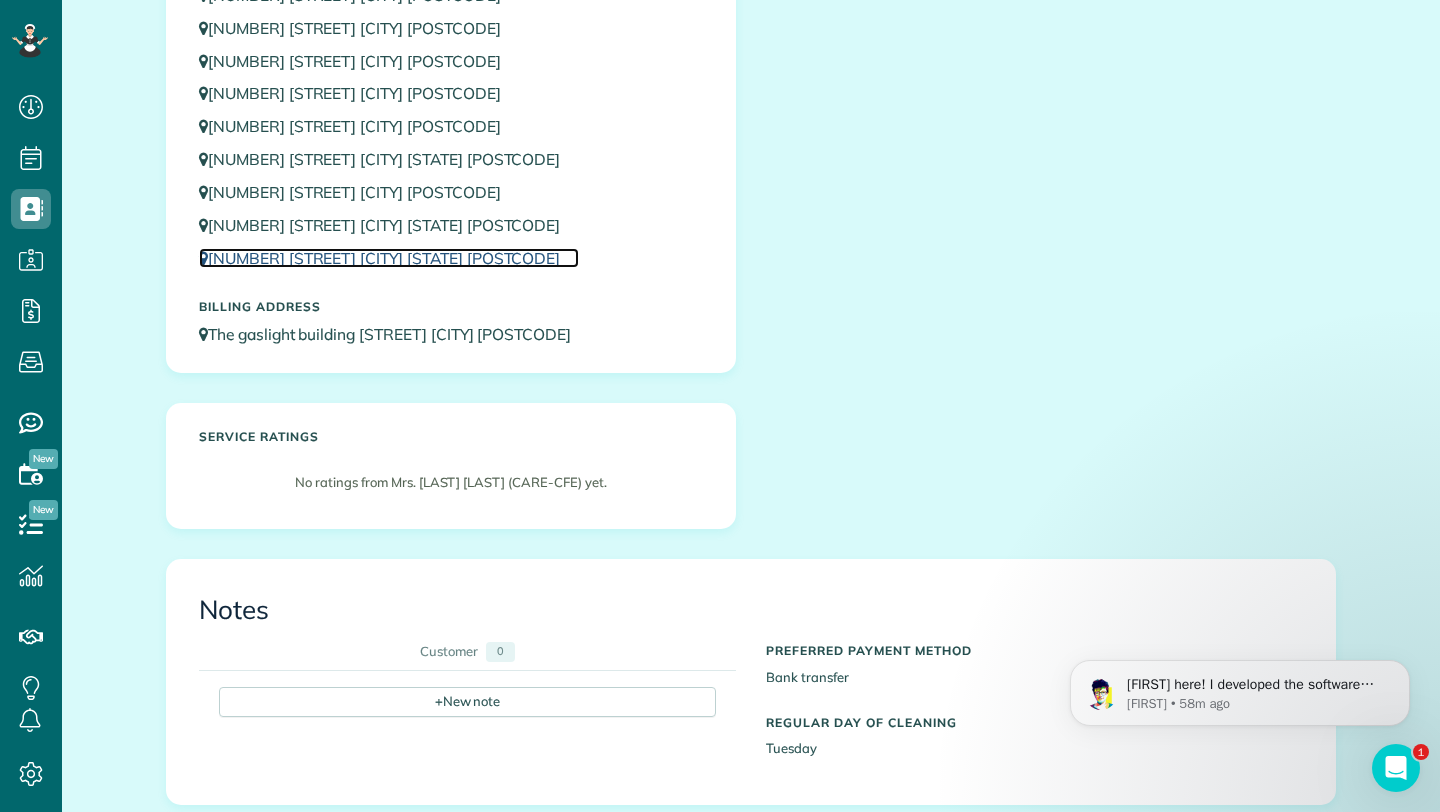 scroll, scrollTop: 970, scrollLeft: 0, axis: vertical 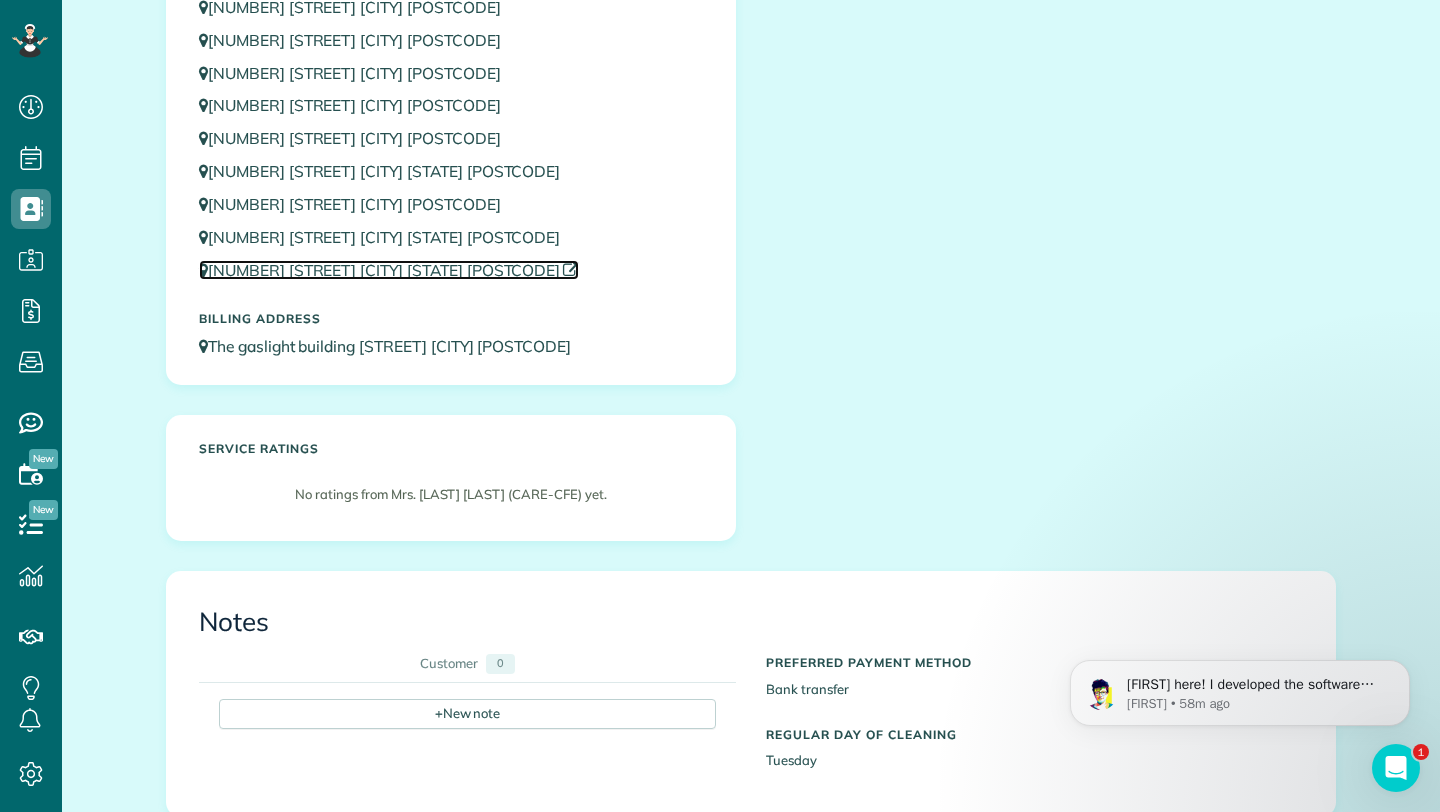 click on "[NUMBER] [STREET] [CITY] [STATE] [POSTCODE]" at bounding box center [389, 270] 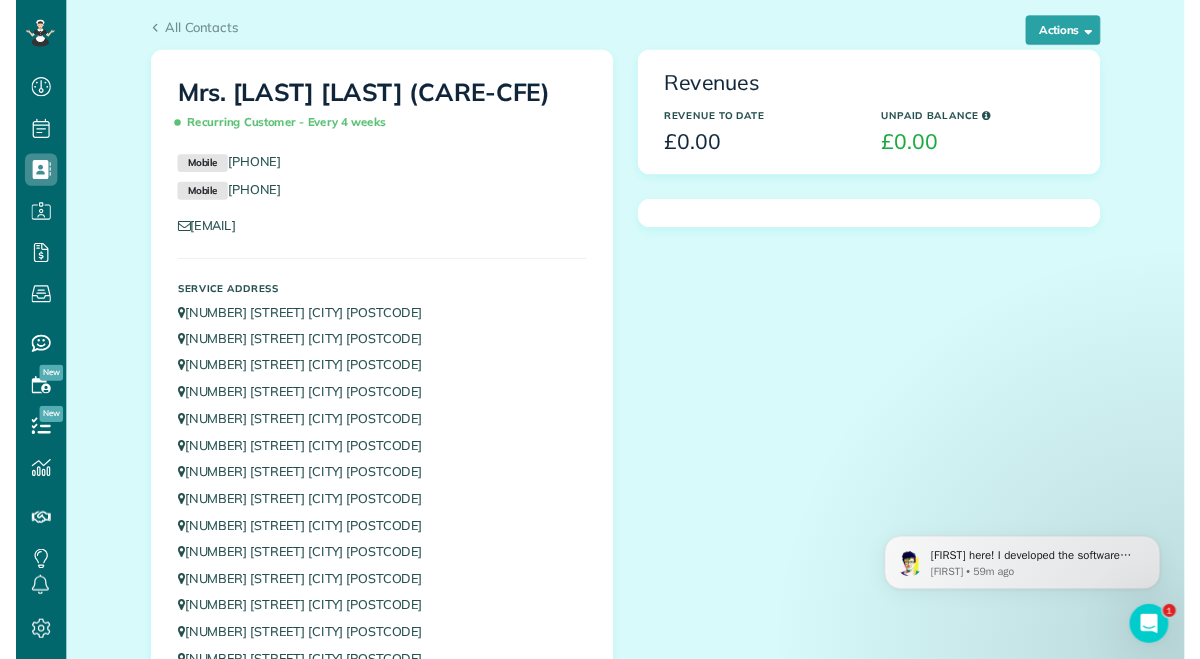 scroll, scrollTop: 158, scrollLeft: 0, axis: vertical 